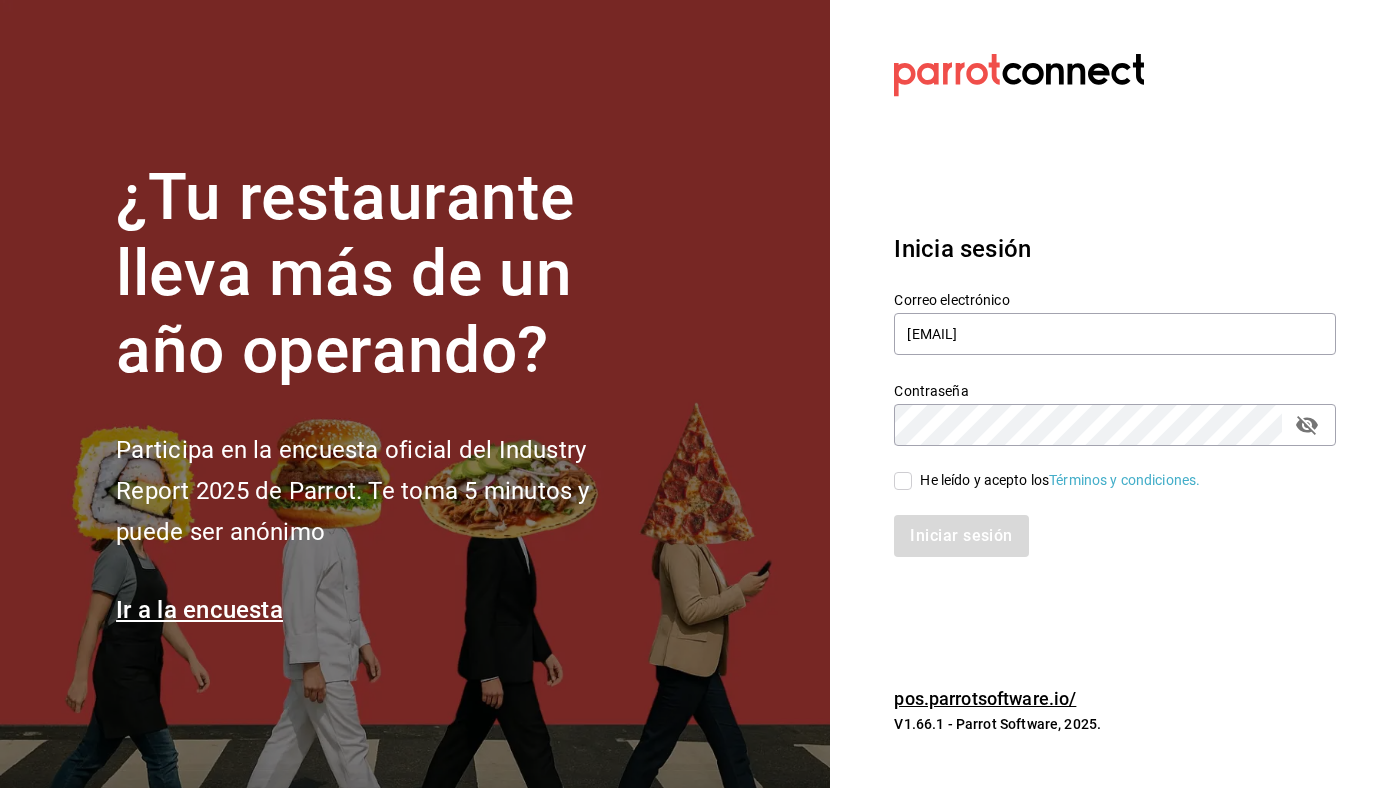 scroll, scrollTop: 0, scrollLeft: 0, axis: both 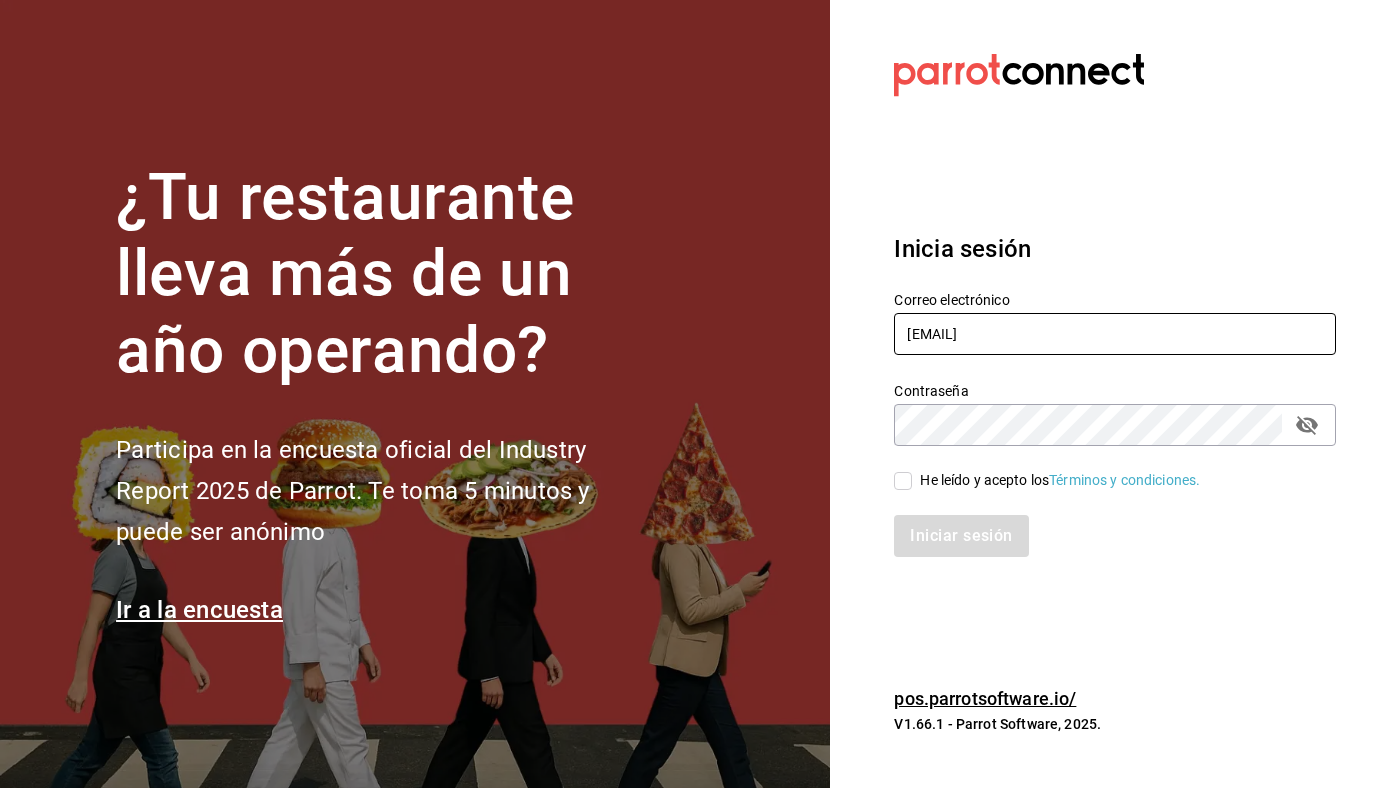 click on "[EMAIL]" at bounding box center (1115, 334) 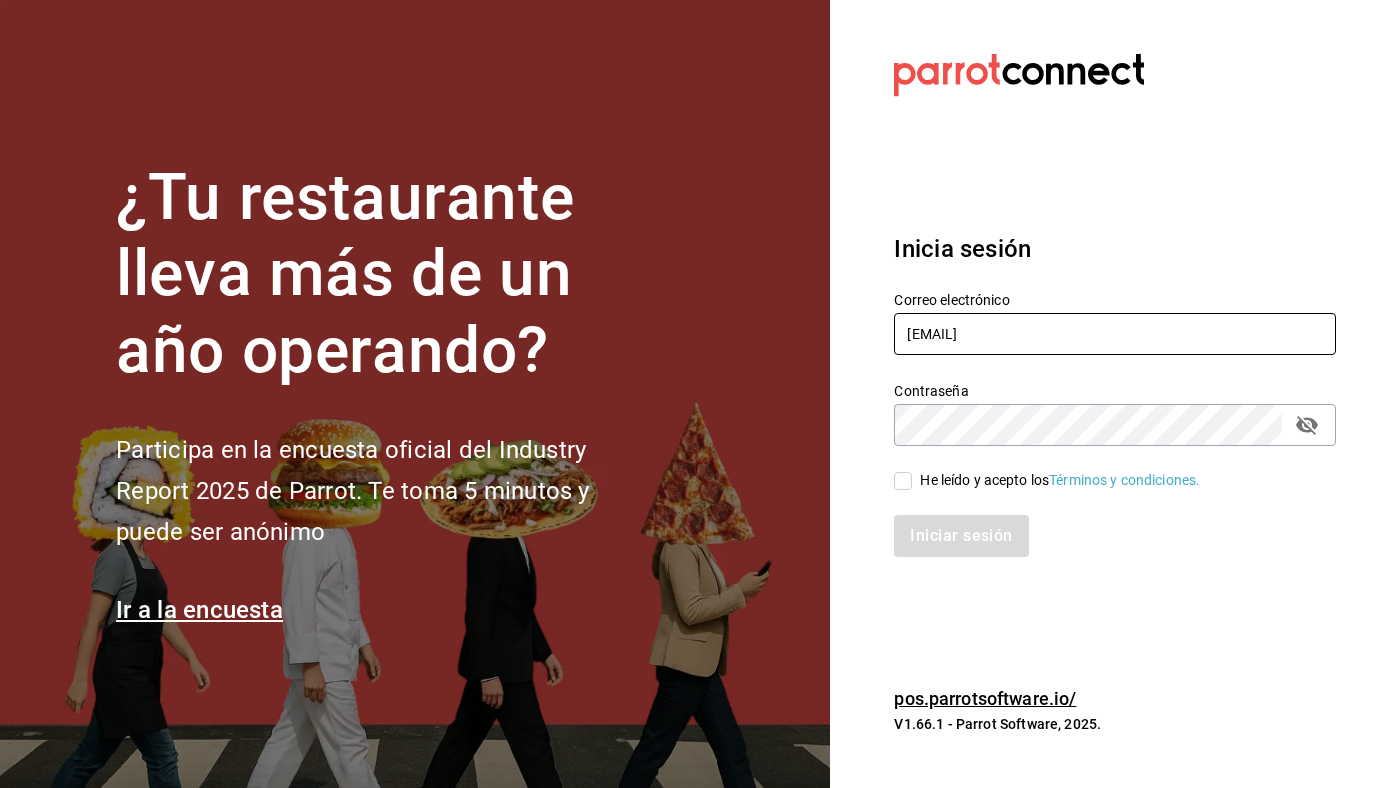 type on "[EMAIL]" 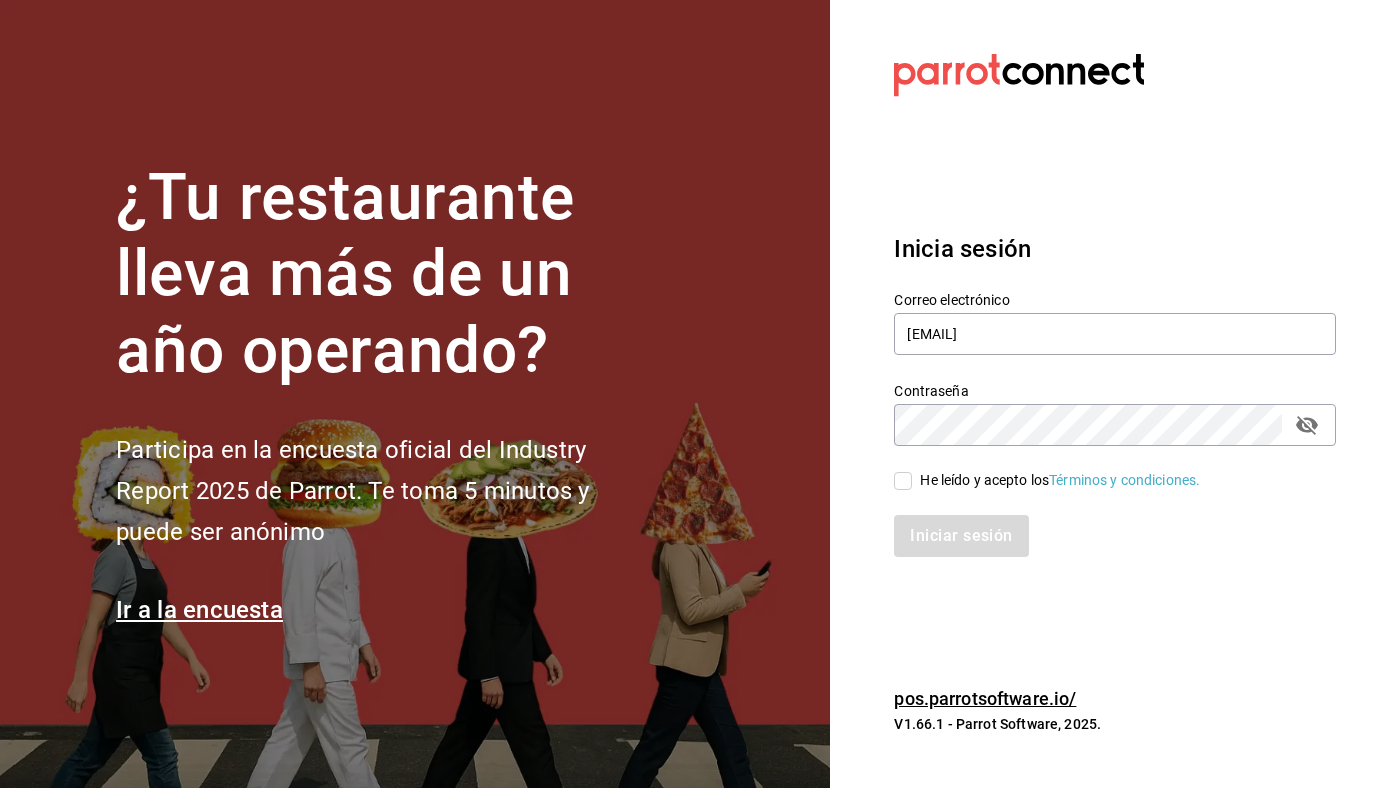 click on "He leído y acepto los  Términos y condiciones." at bounding box center [903, 481] 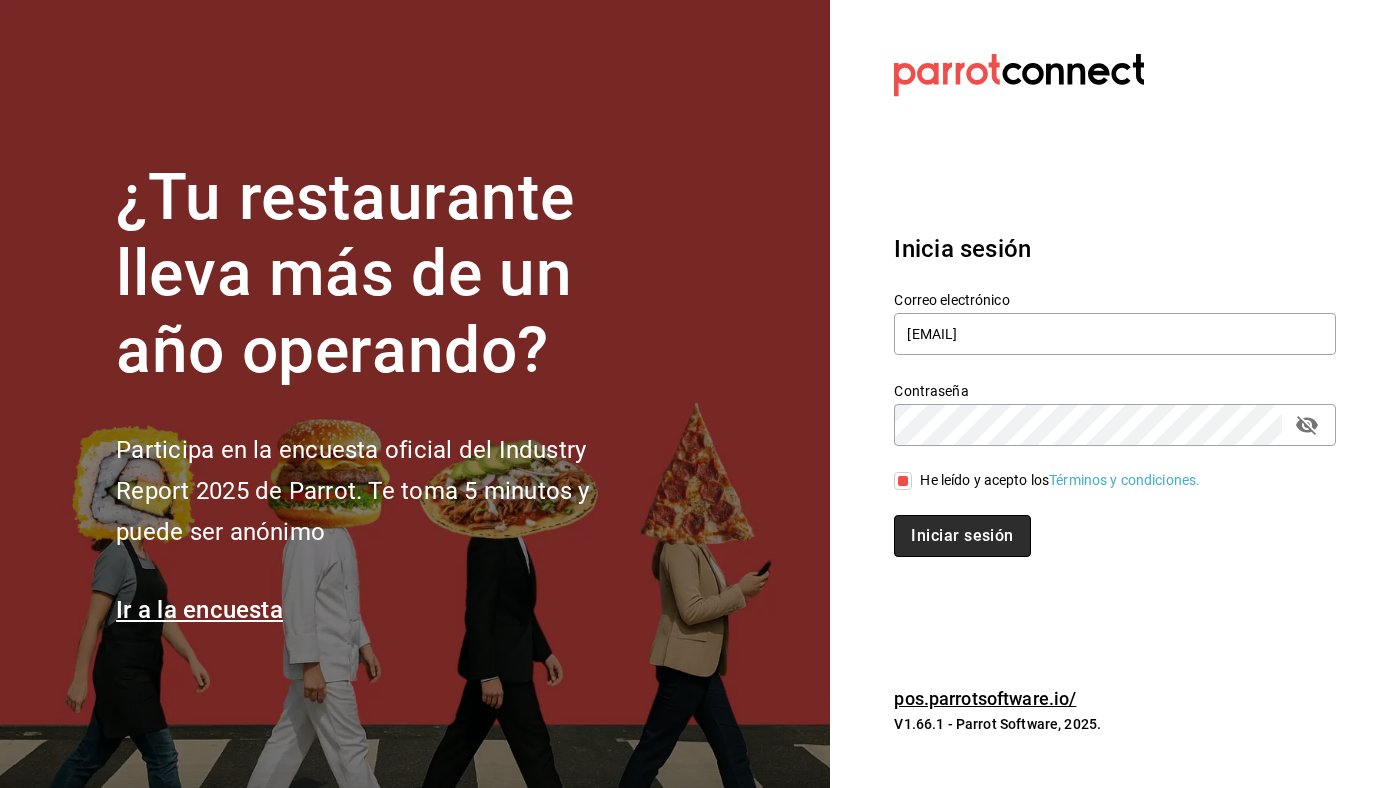 click on "Iniciar sesión" at bounding box center [962, 536] 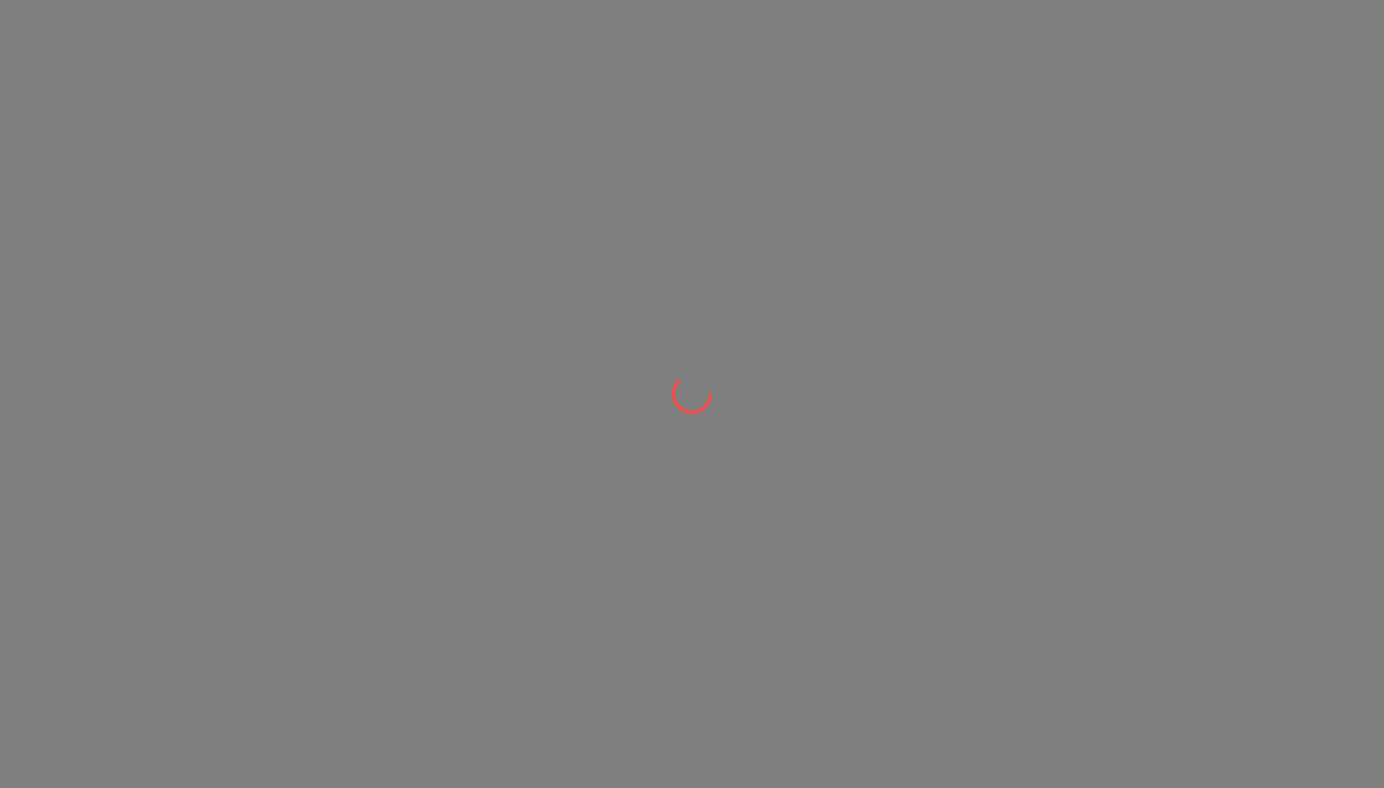 scroll, scrollTop: 0, scrollLeft: 0, axis: both 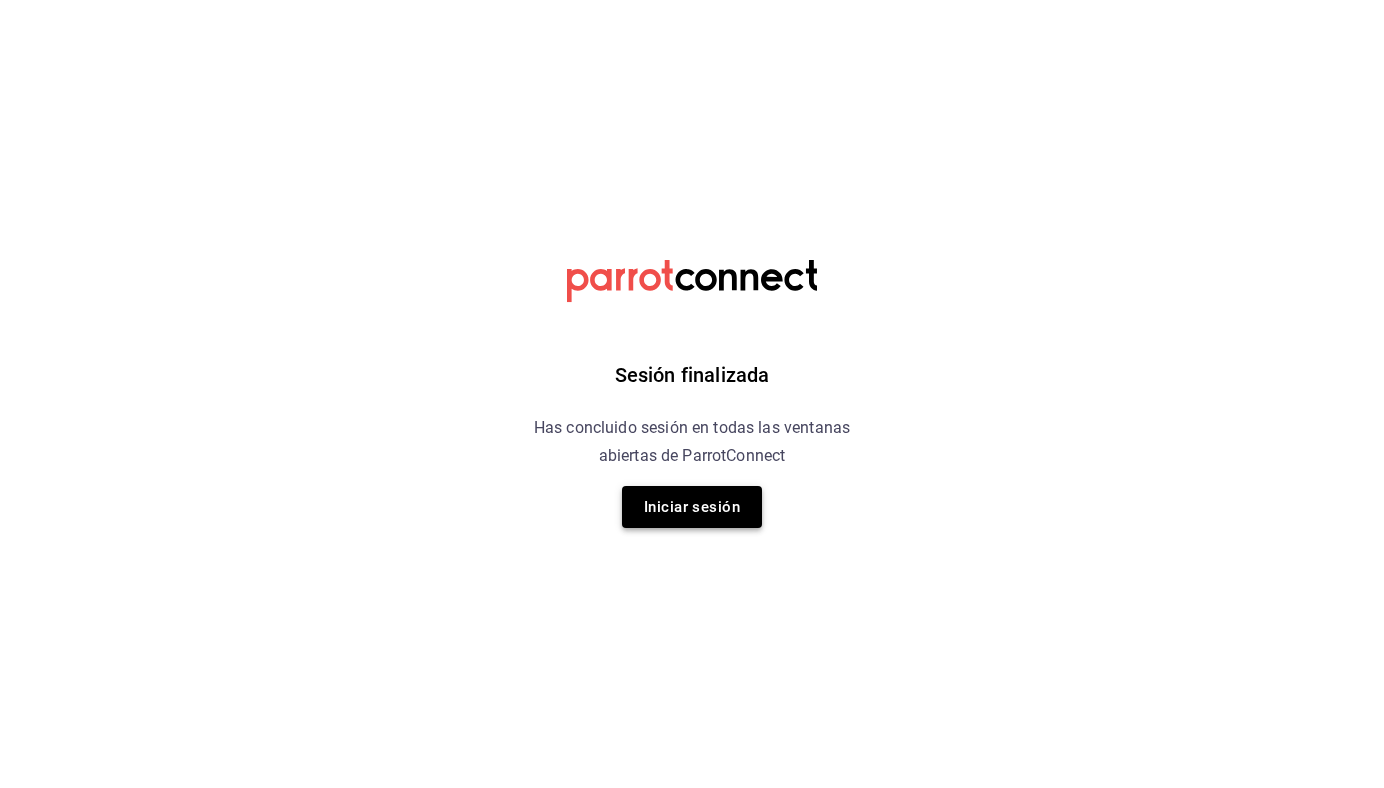 click on "Iniciar sesión" at bounding box center [692, 507] 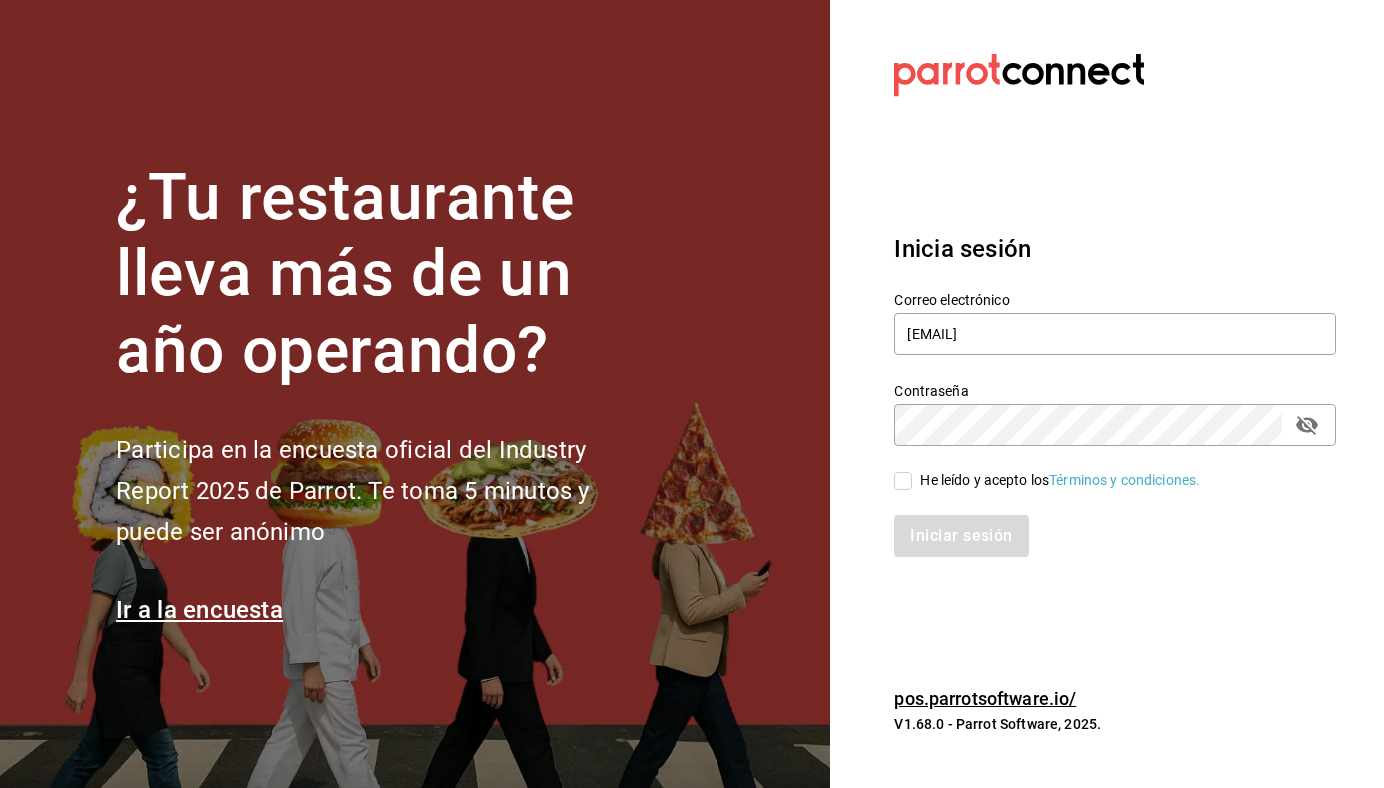 click on "He leído y acepto los  Términos y condiciones." at bounding box center (903, 481) 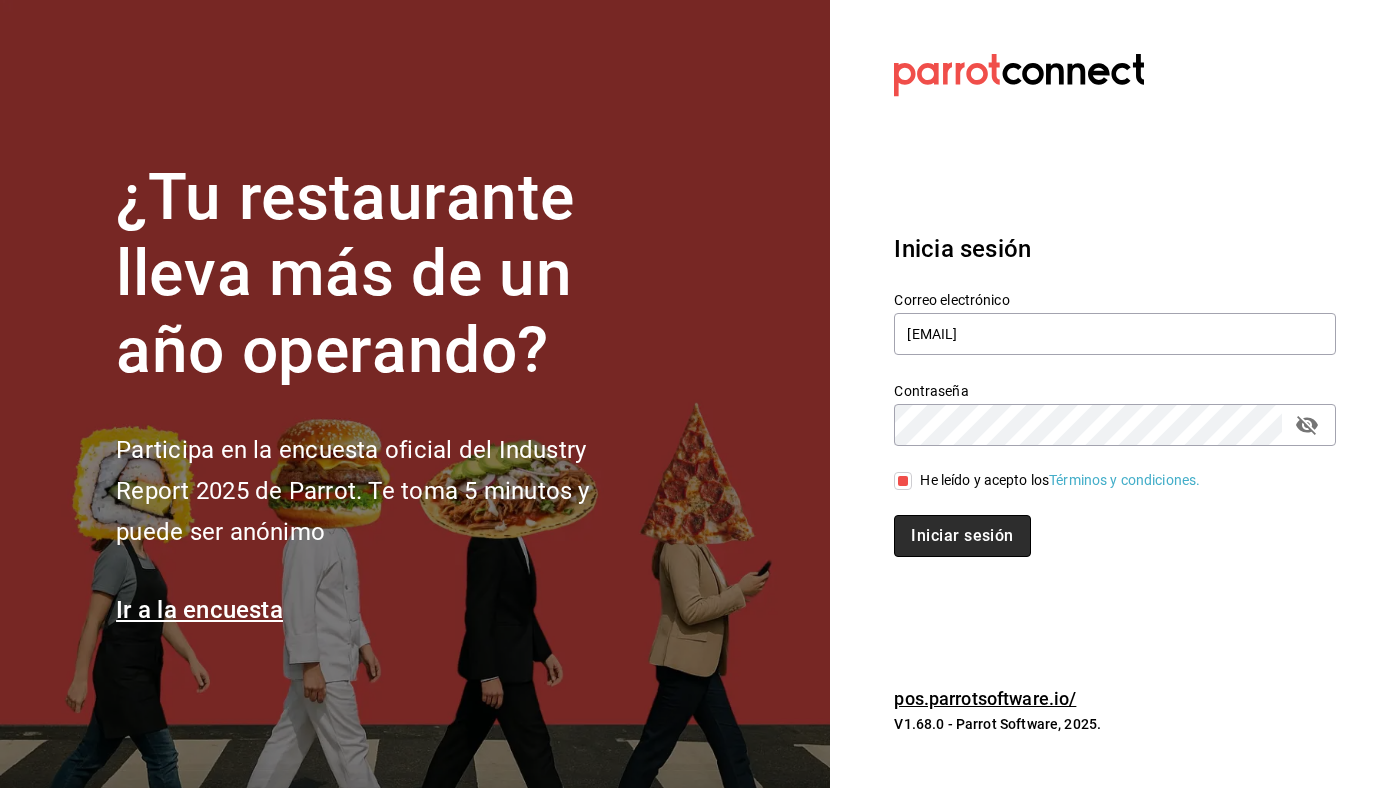 click on "Iniciar sesión" at bounding box center (962, 536) 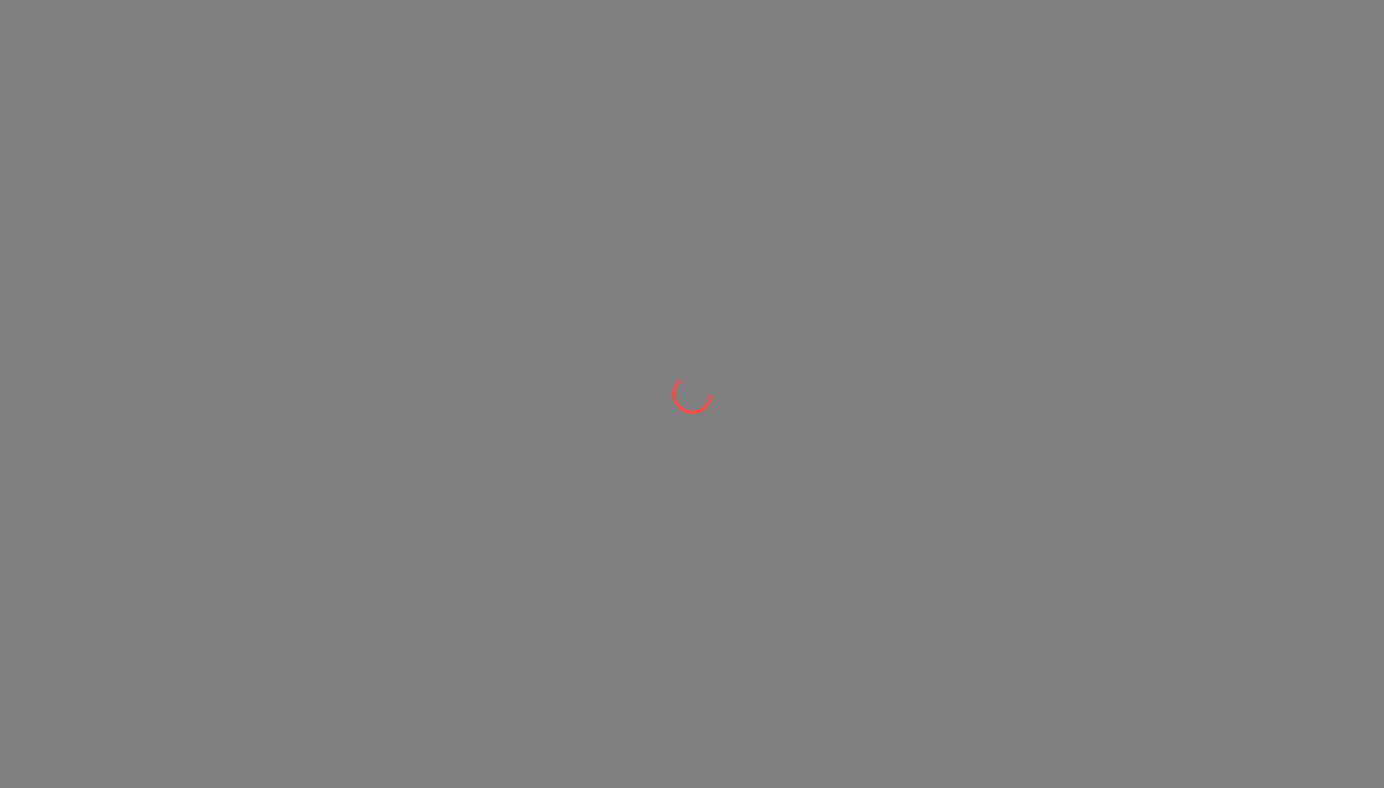scroll, scrollTop: 0, scrollLeft: 0, axis: both 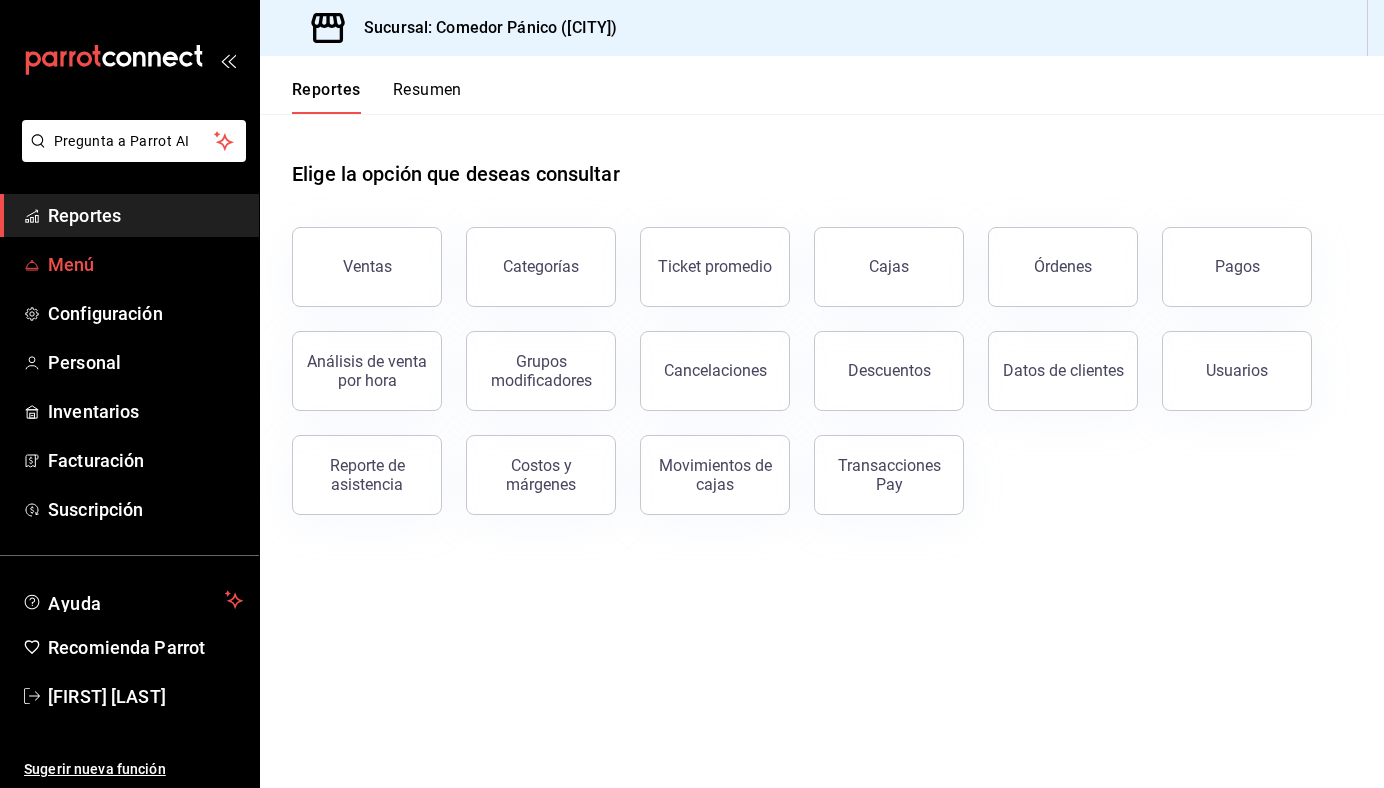 click on "Menú" at bounding box center (145, 264) 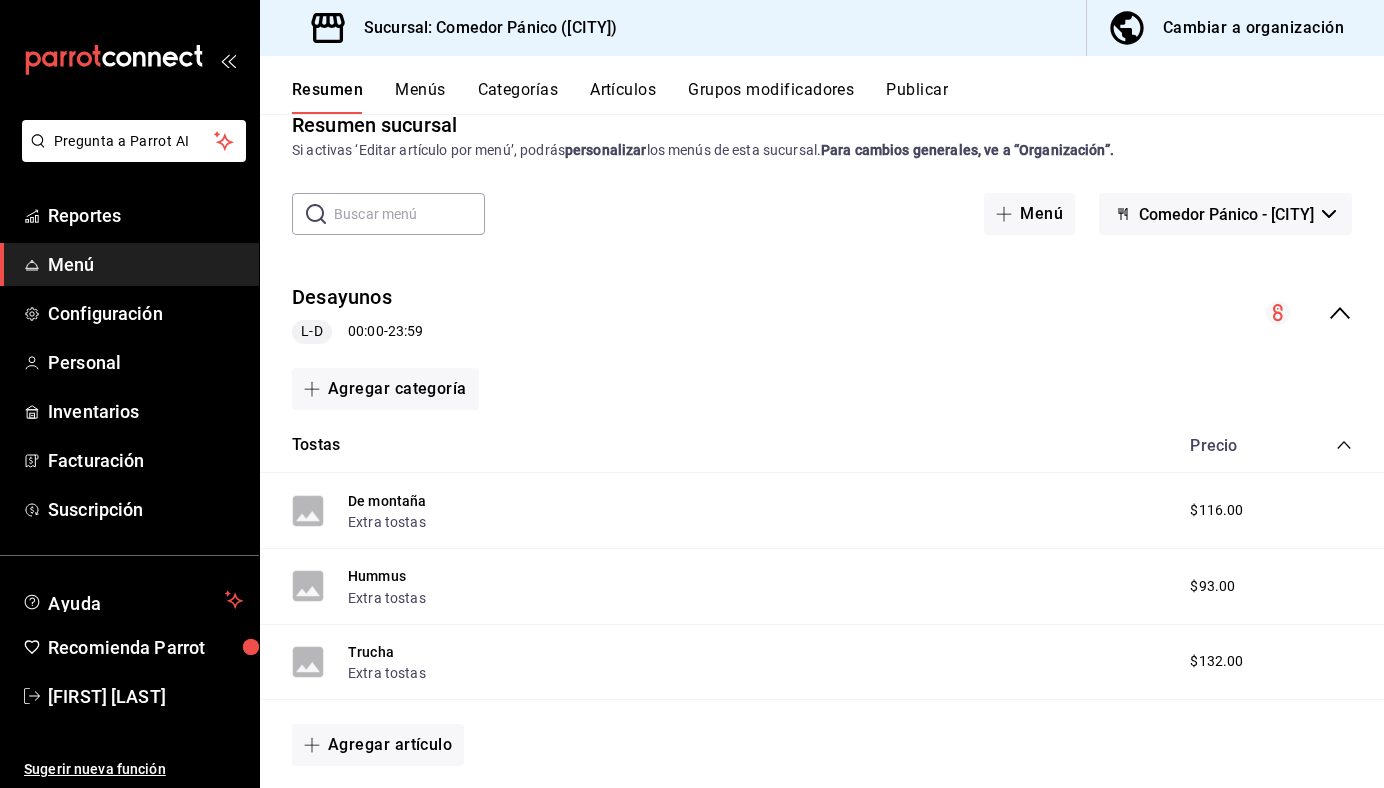 scroll, scrollTop: 0, scrollLeft: 0, axis: both 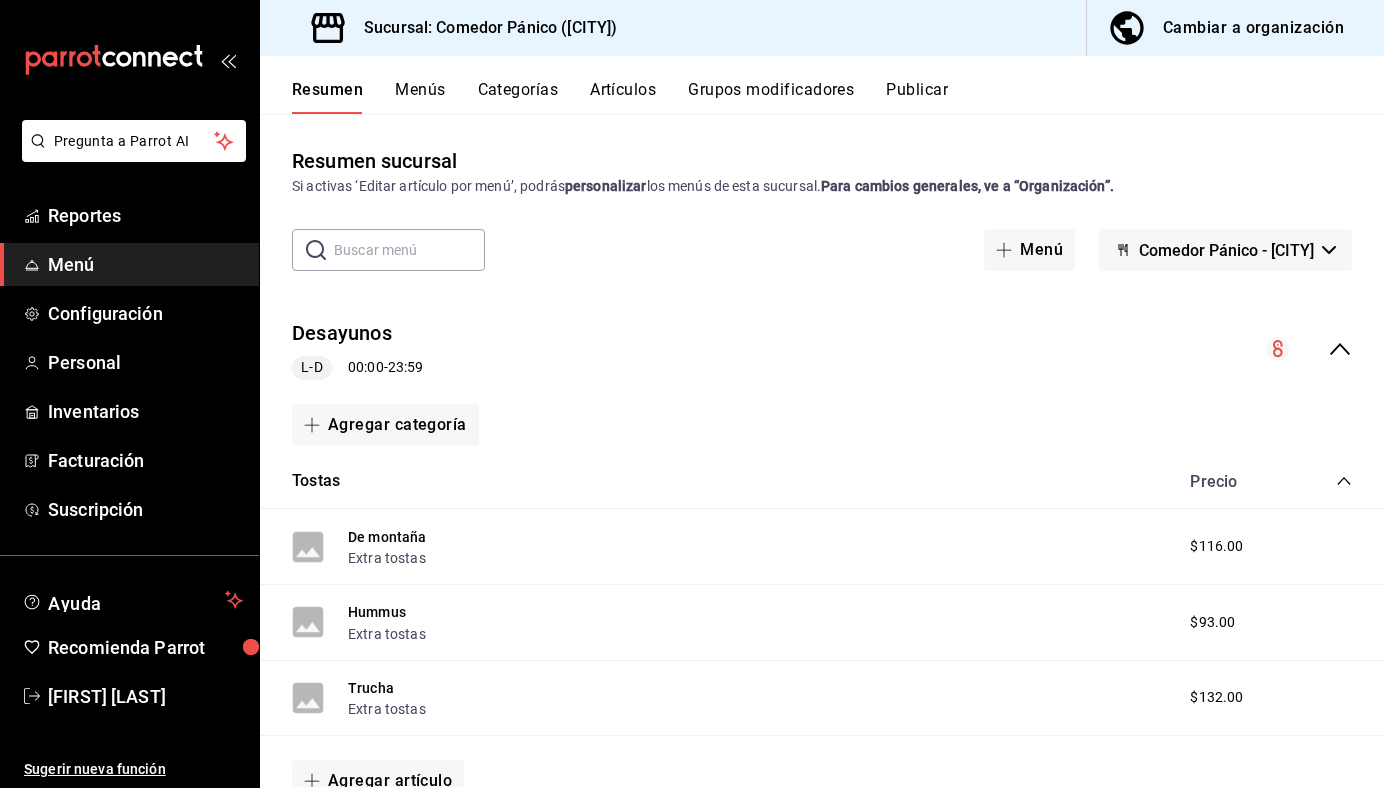 click on "Cambiar a organización" at bounding box center (1253, 28) 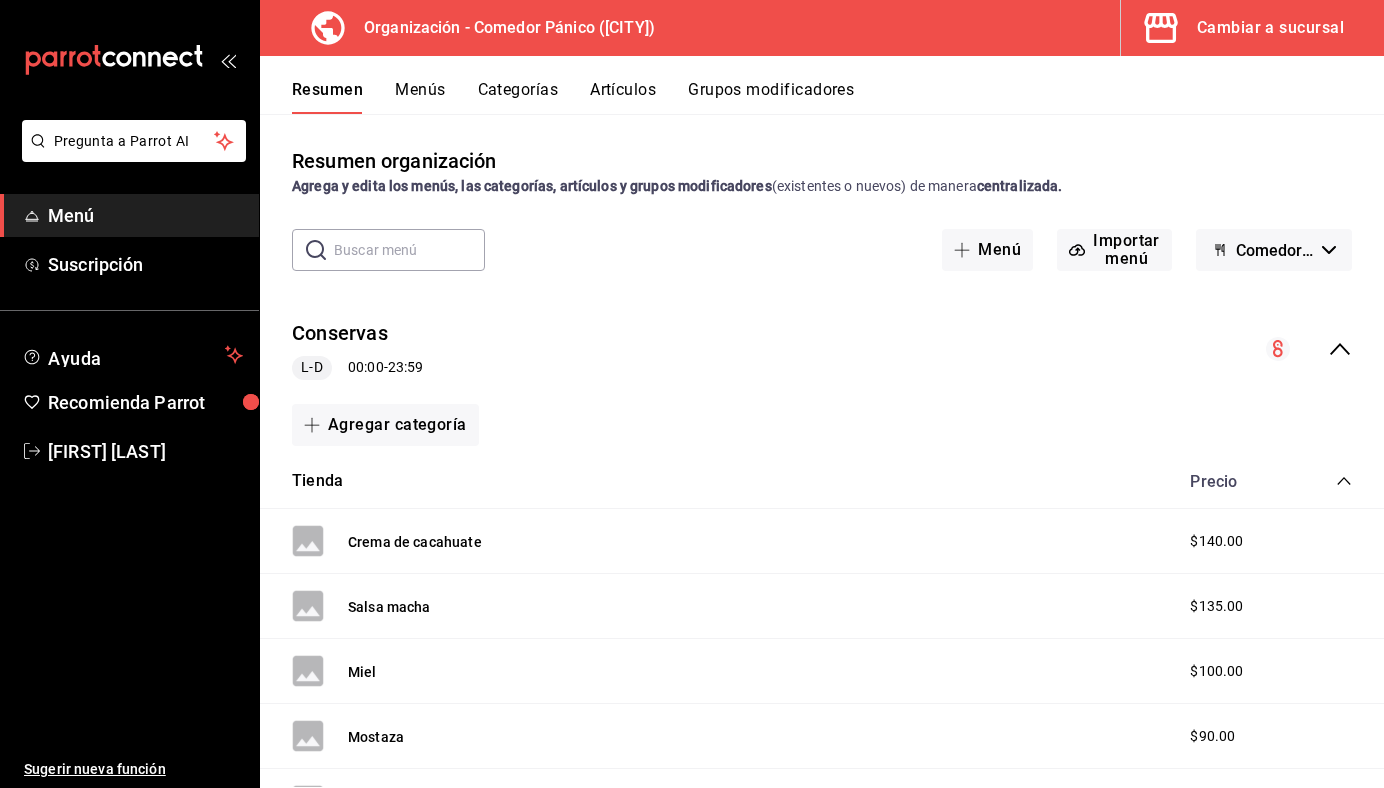 click on "Artículos" at bounding box center [623, 97] 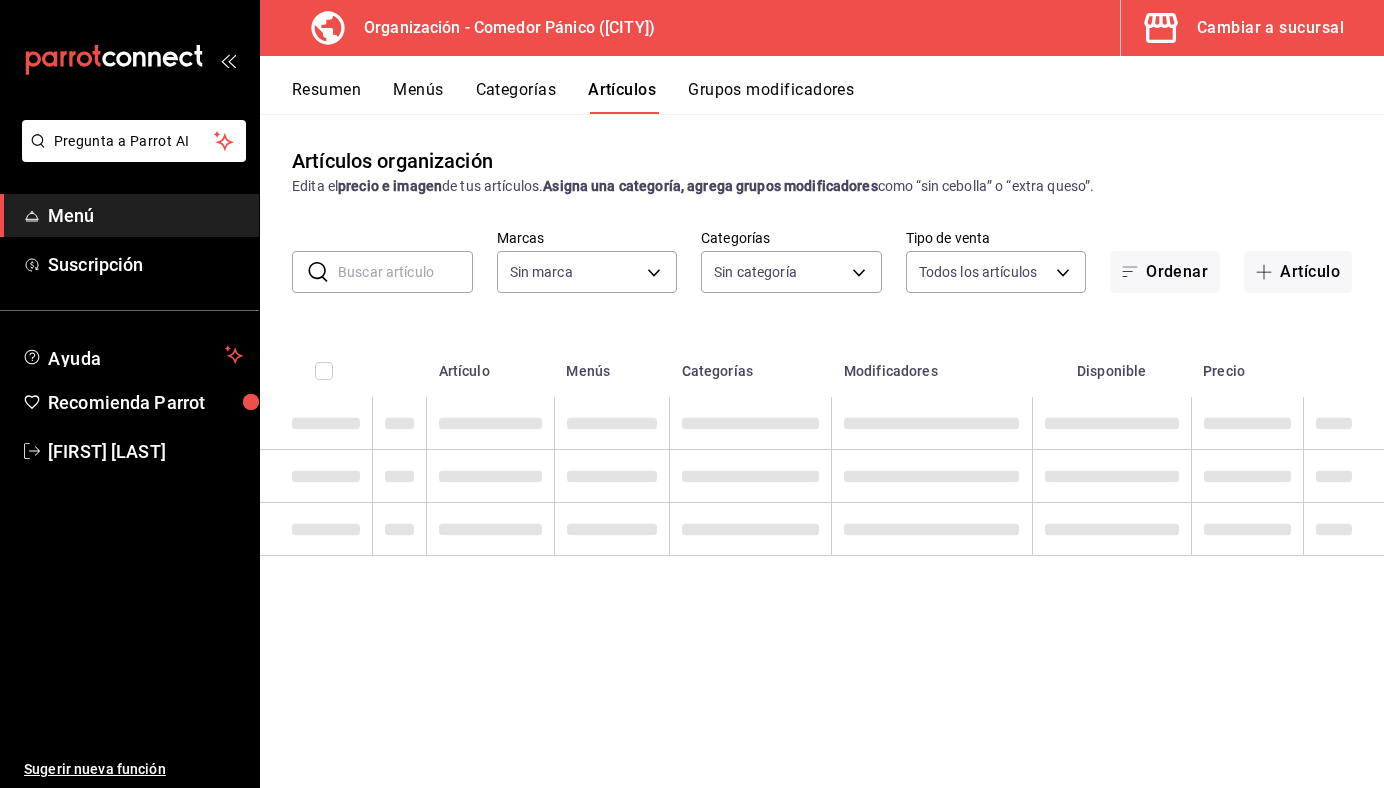 type on "[UUID]" 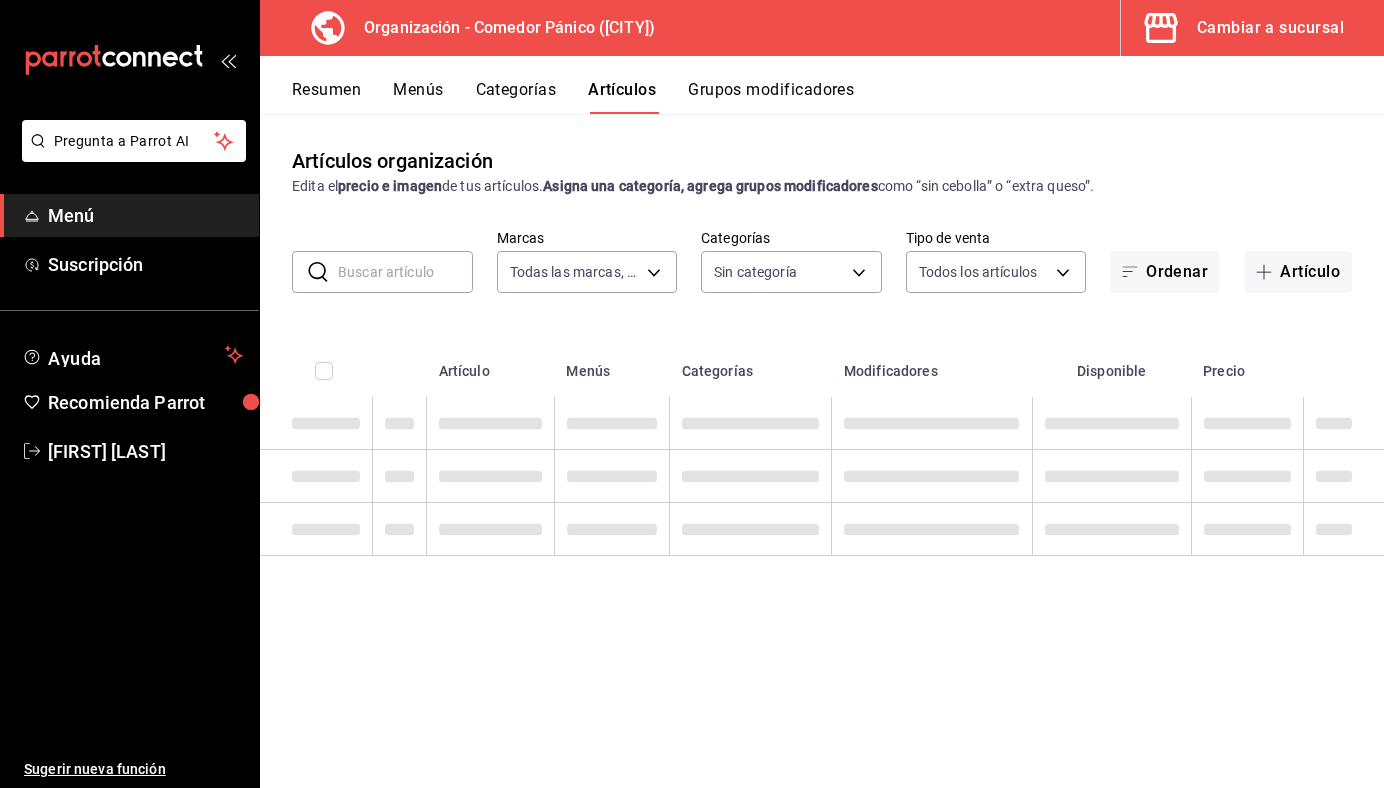 type on "[UUID]" 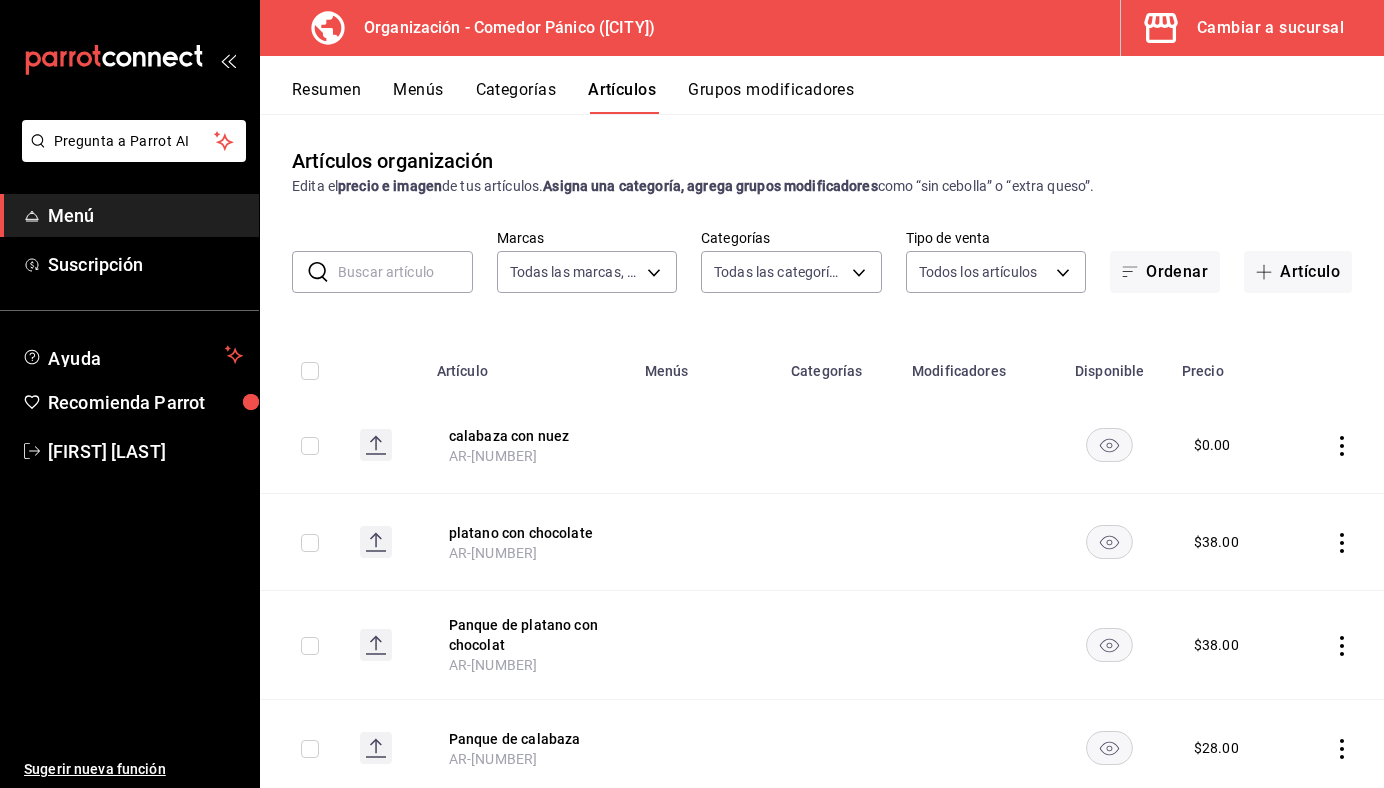 click on "Categorías" at bounding box center [516, 97] 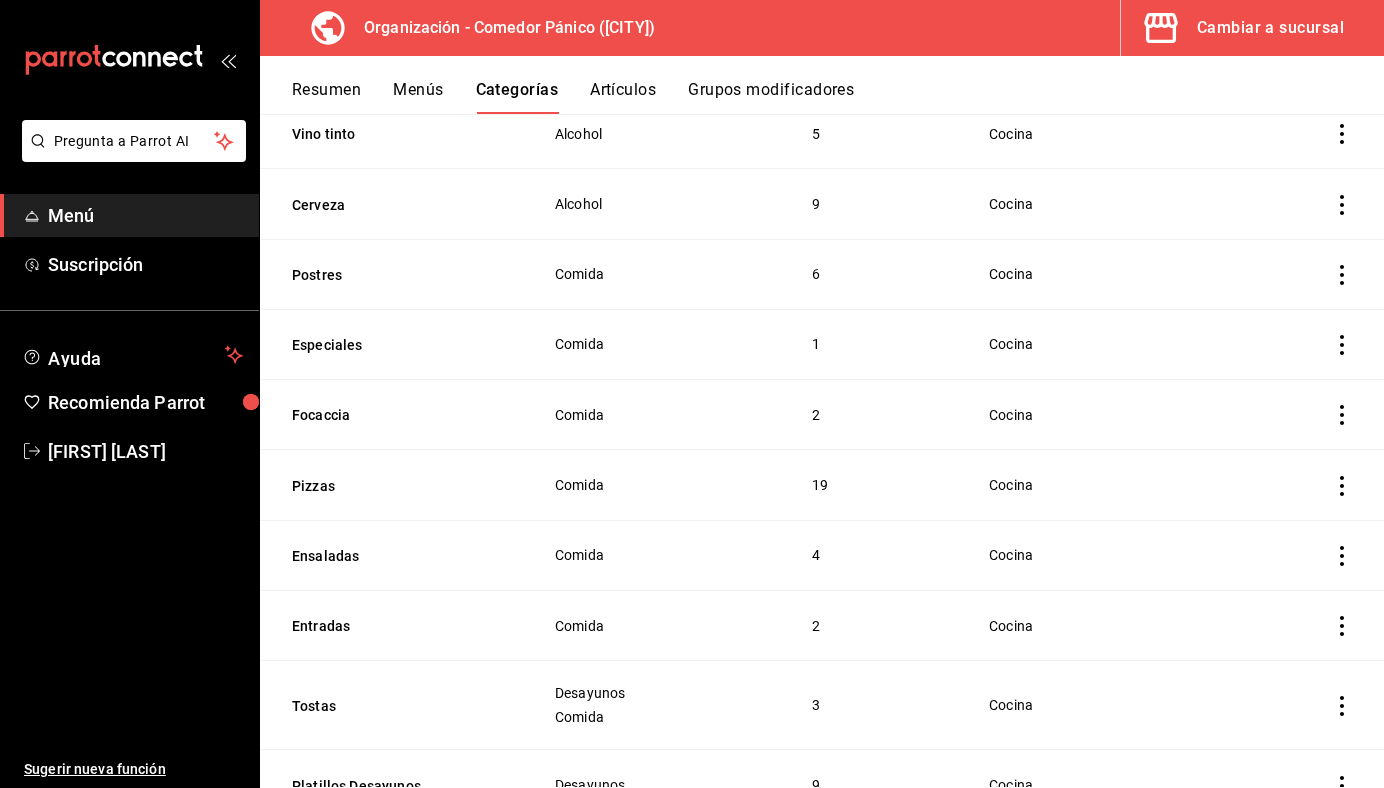 scroll, scrollTop: 1415, scrollLeft: 0, axis: vertical 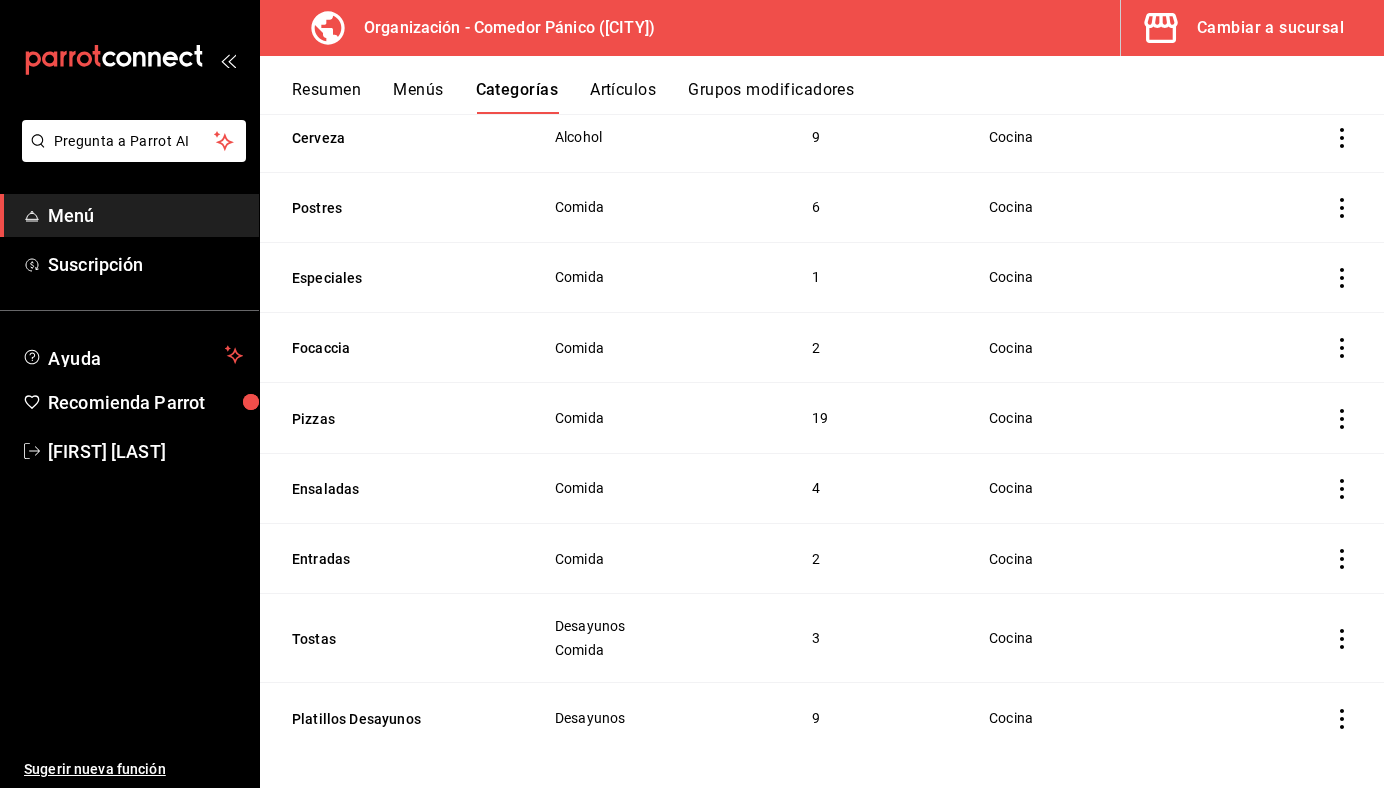 click 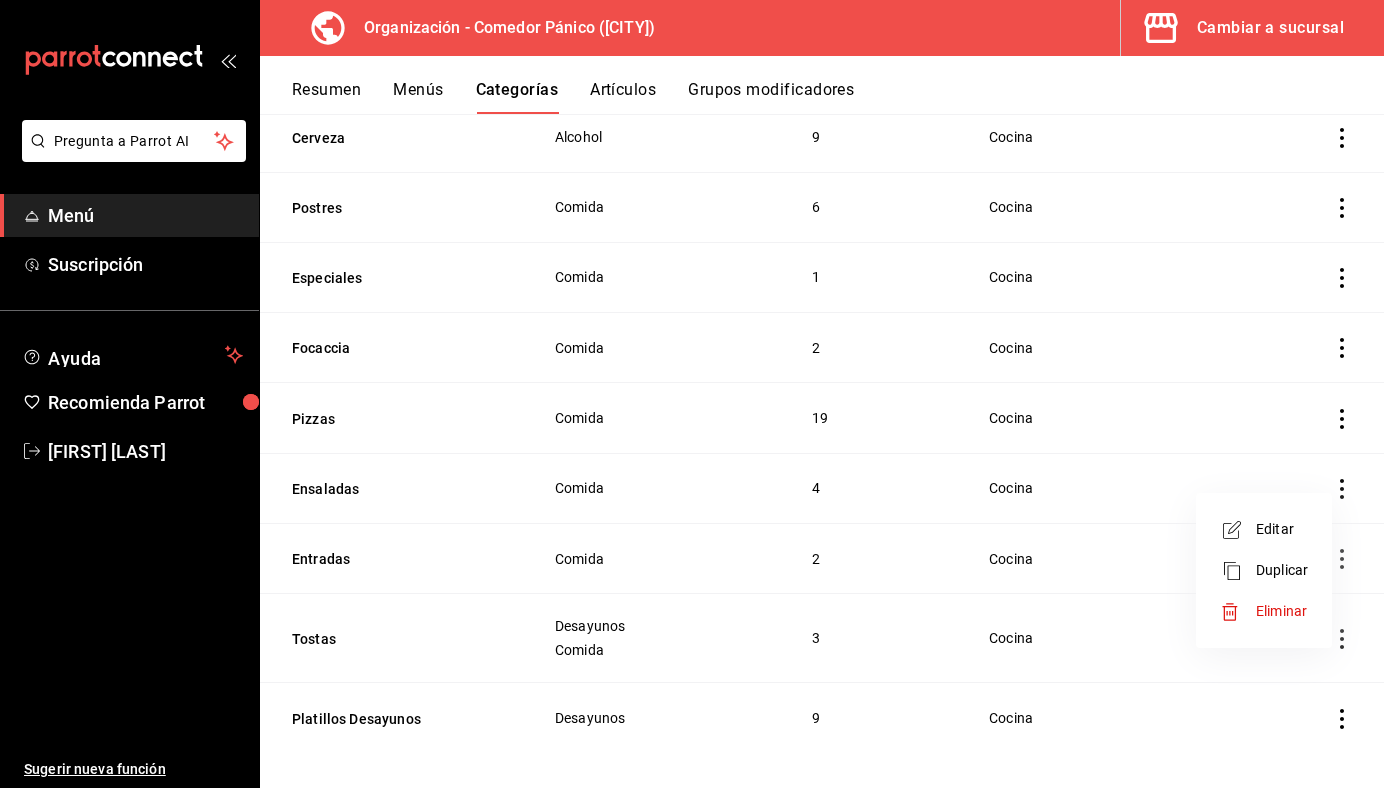 click on "Editar" at bounding box center (1282, 529) 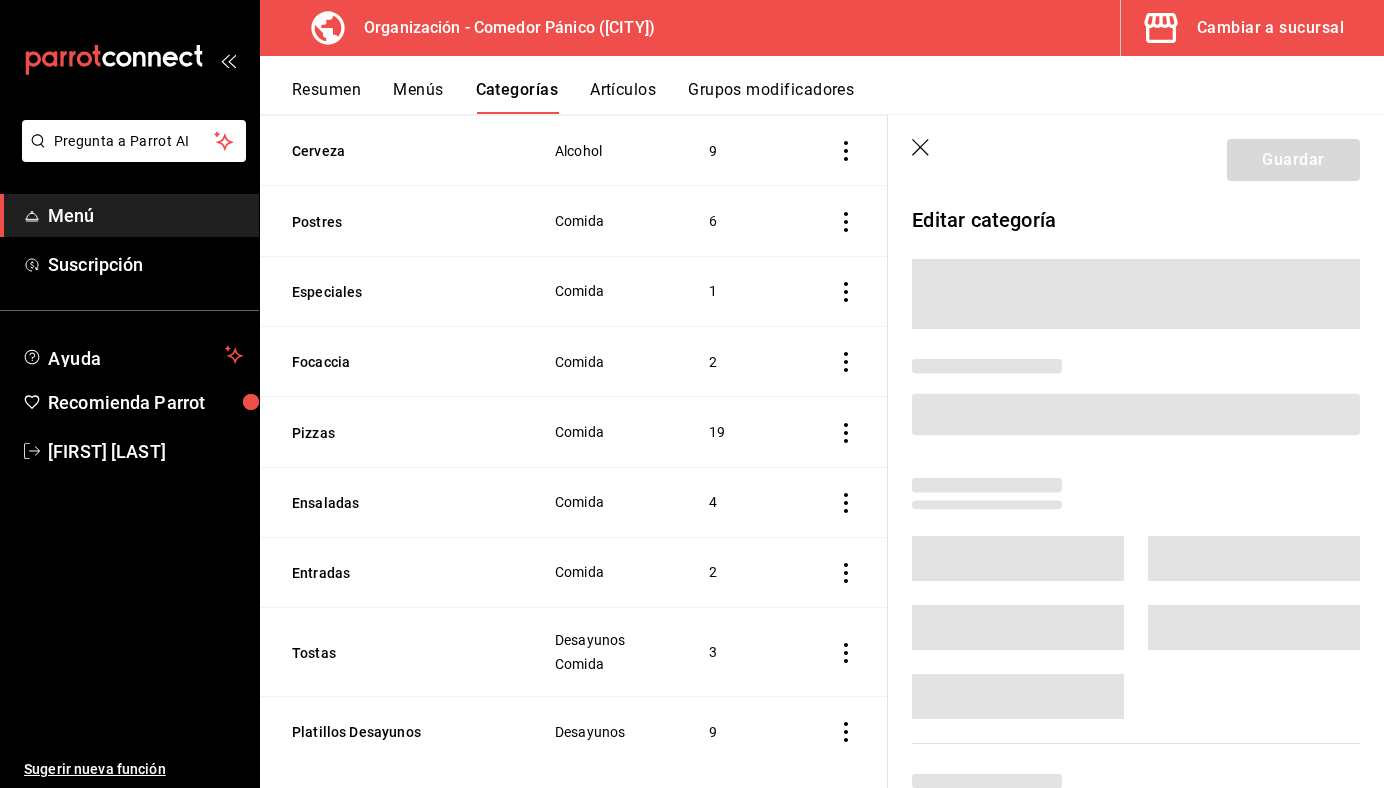 scroll, scrollTop: 1403, scrollLeft: 0, axis: vertical 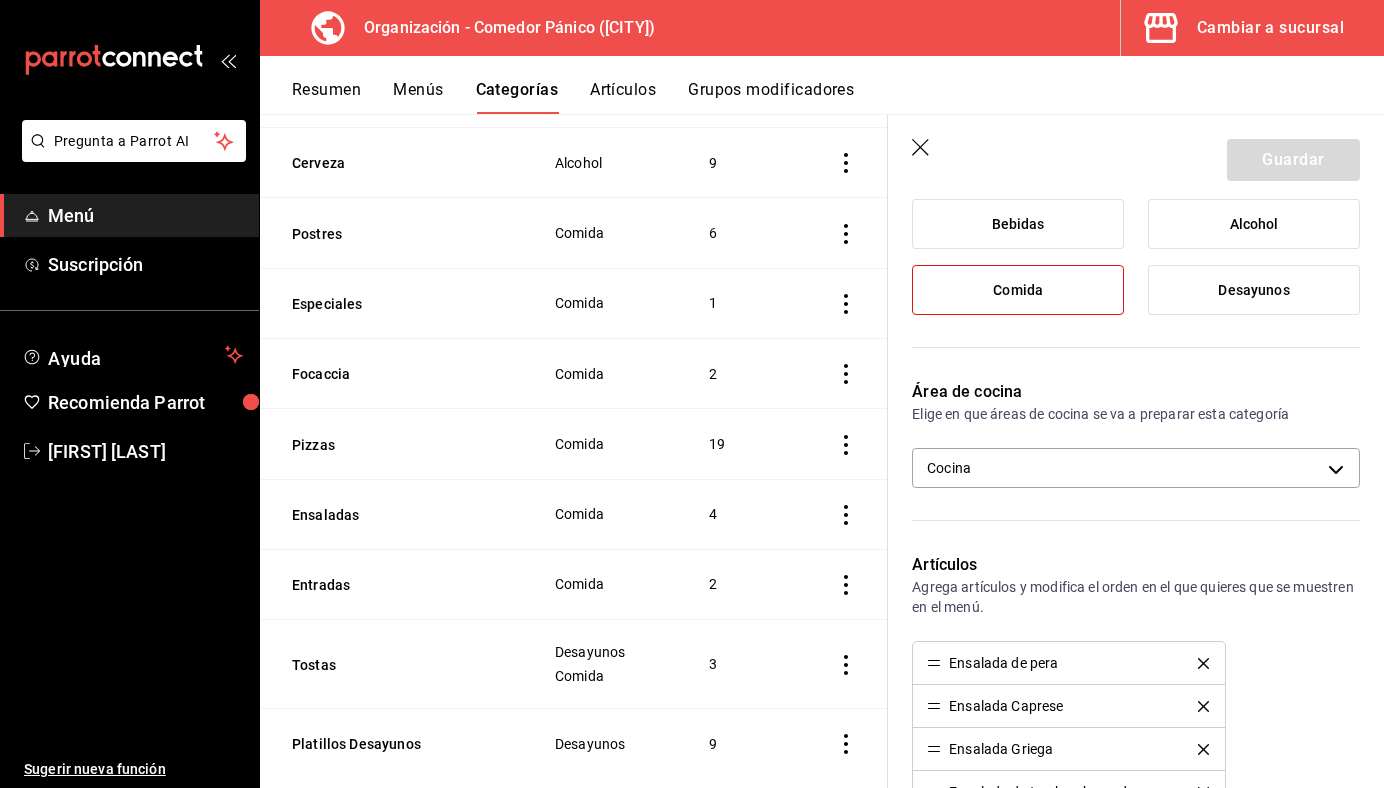 click 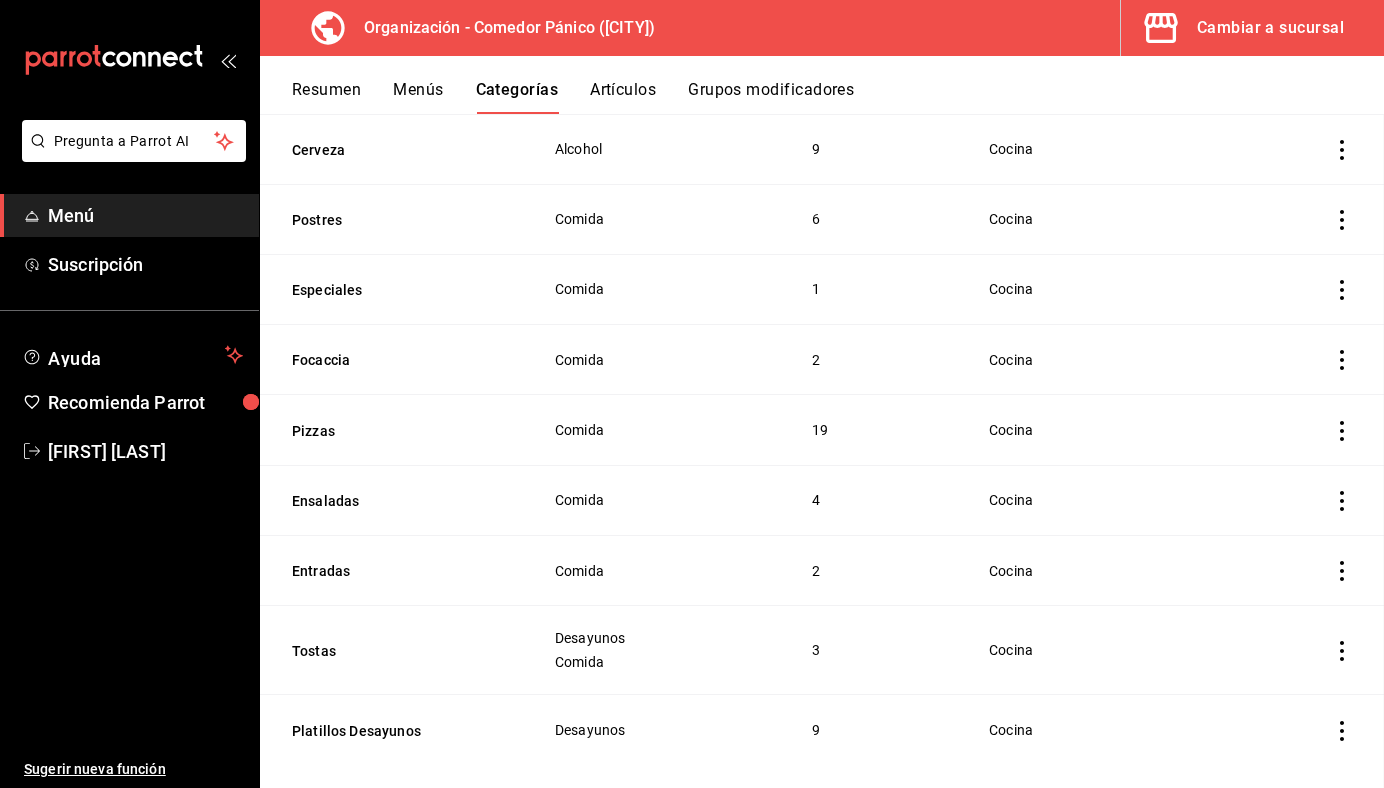 scroll, scrollTop: 1422, scrollLeft: 0, axis: vertical 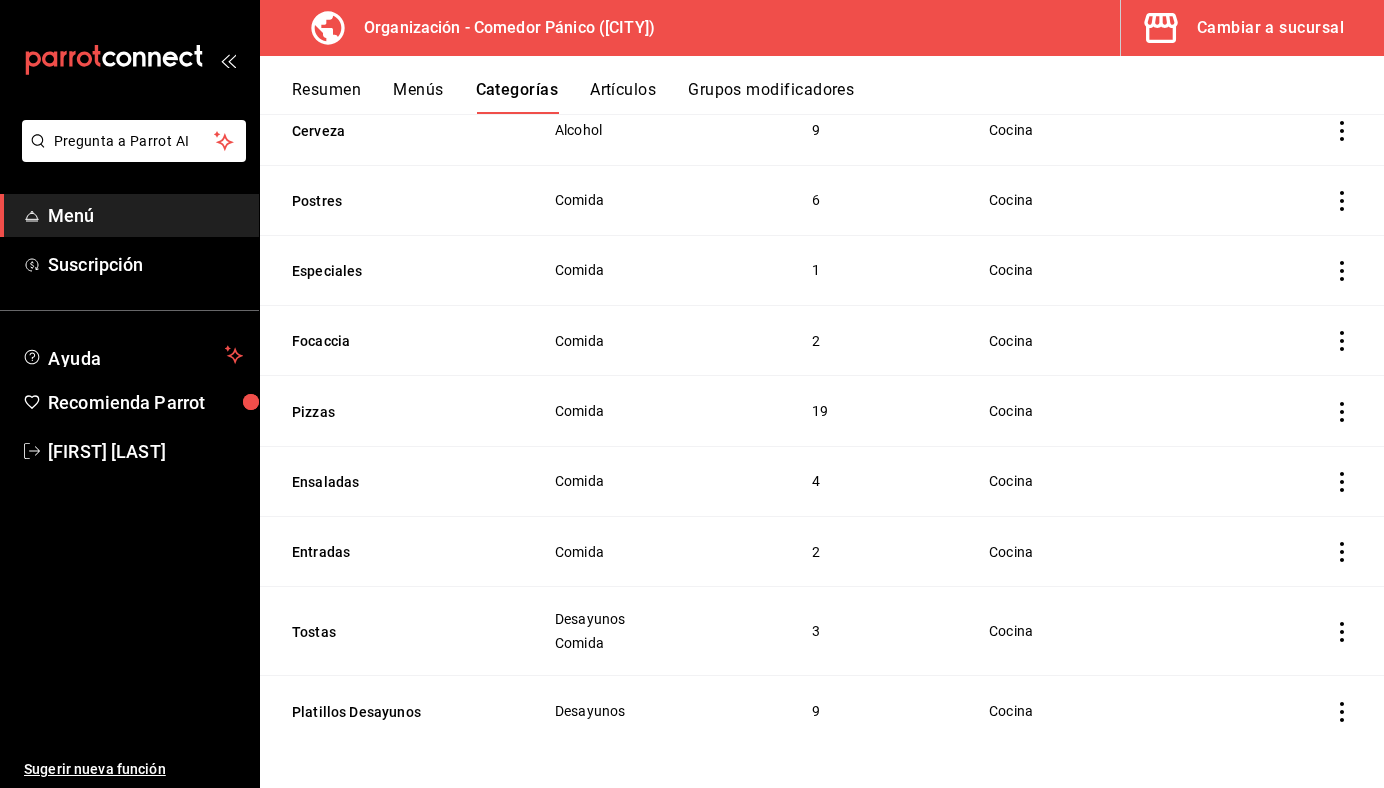 click 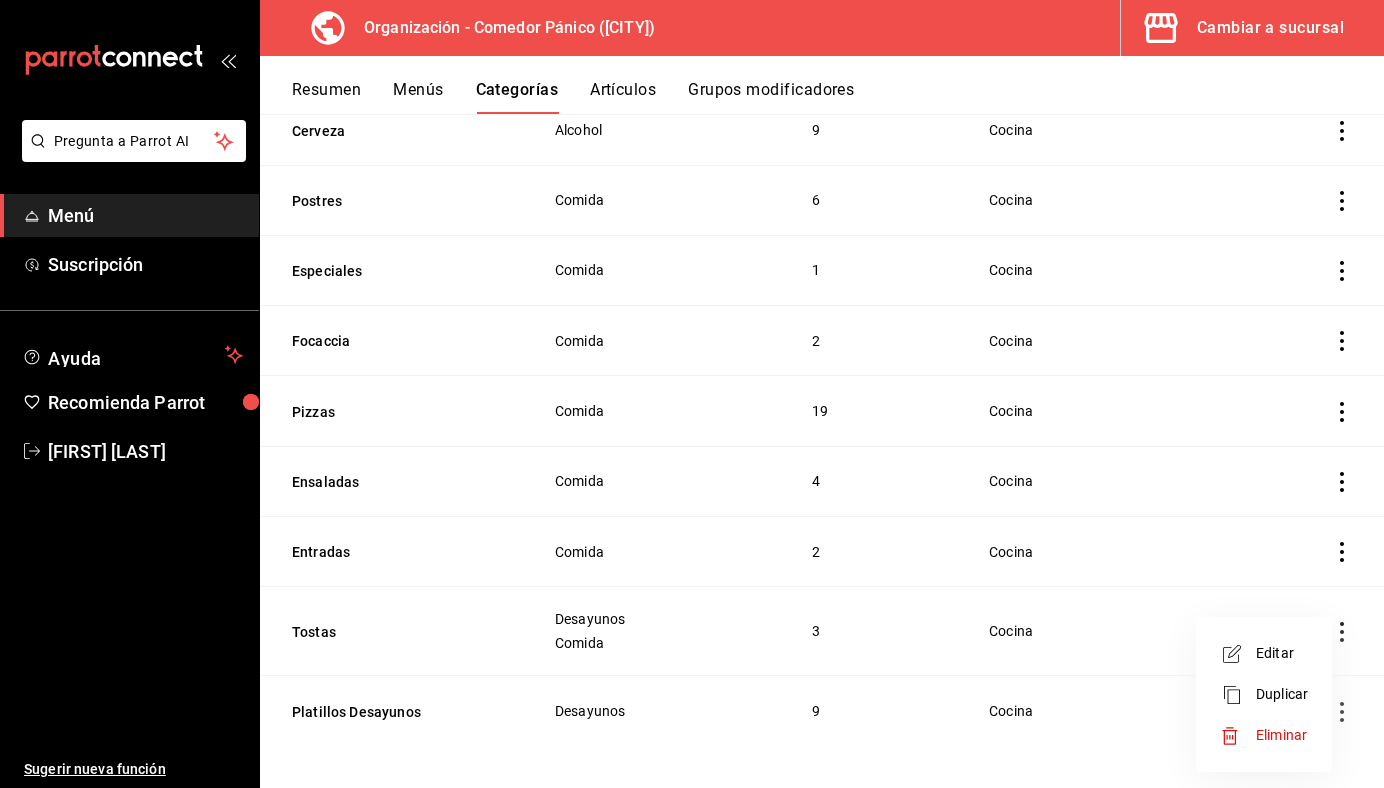 click on "Editar" at bounding box center [1282, 653] 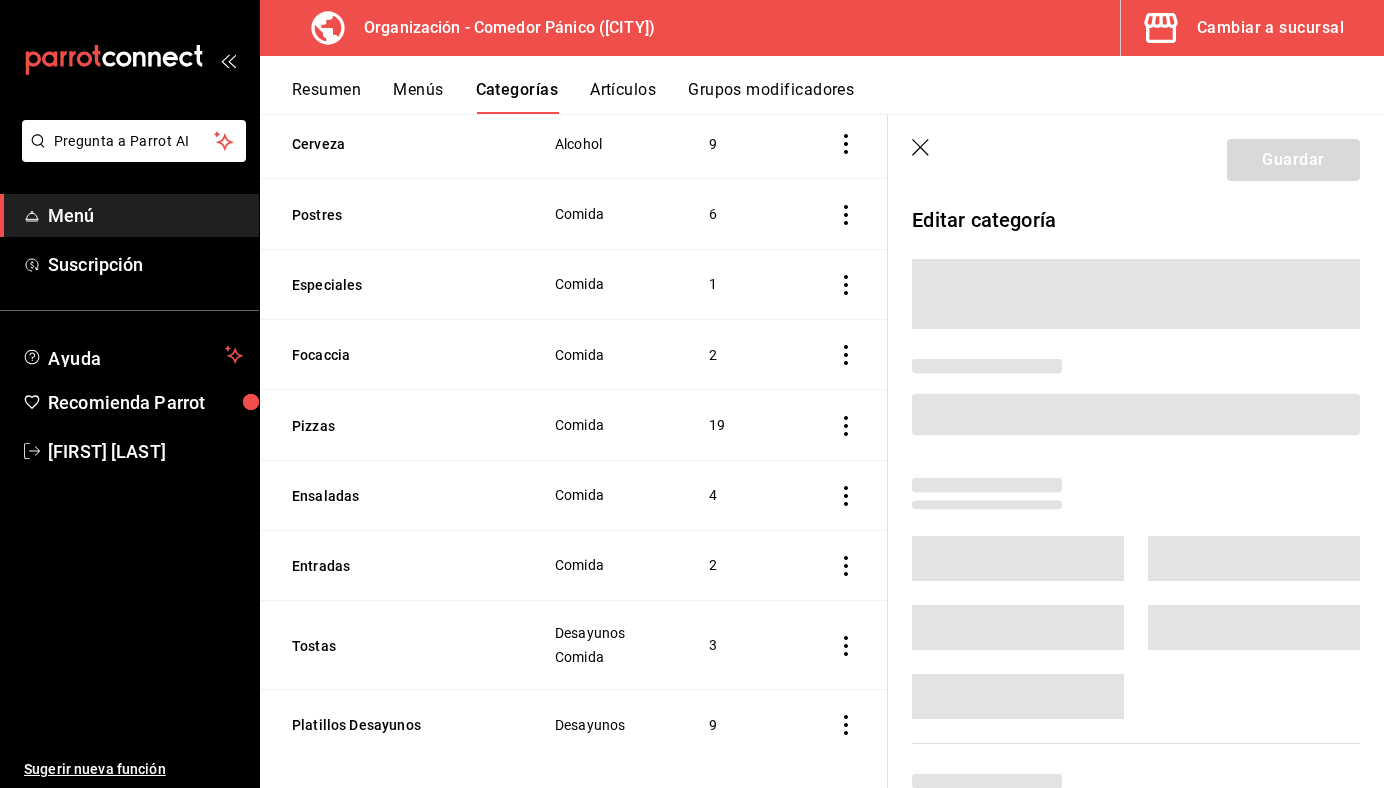 scroll, scrollTop: 1410, scrollLeft: 0, axis: vertical 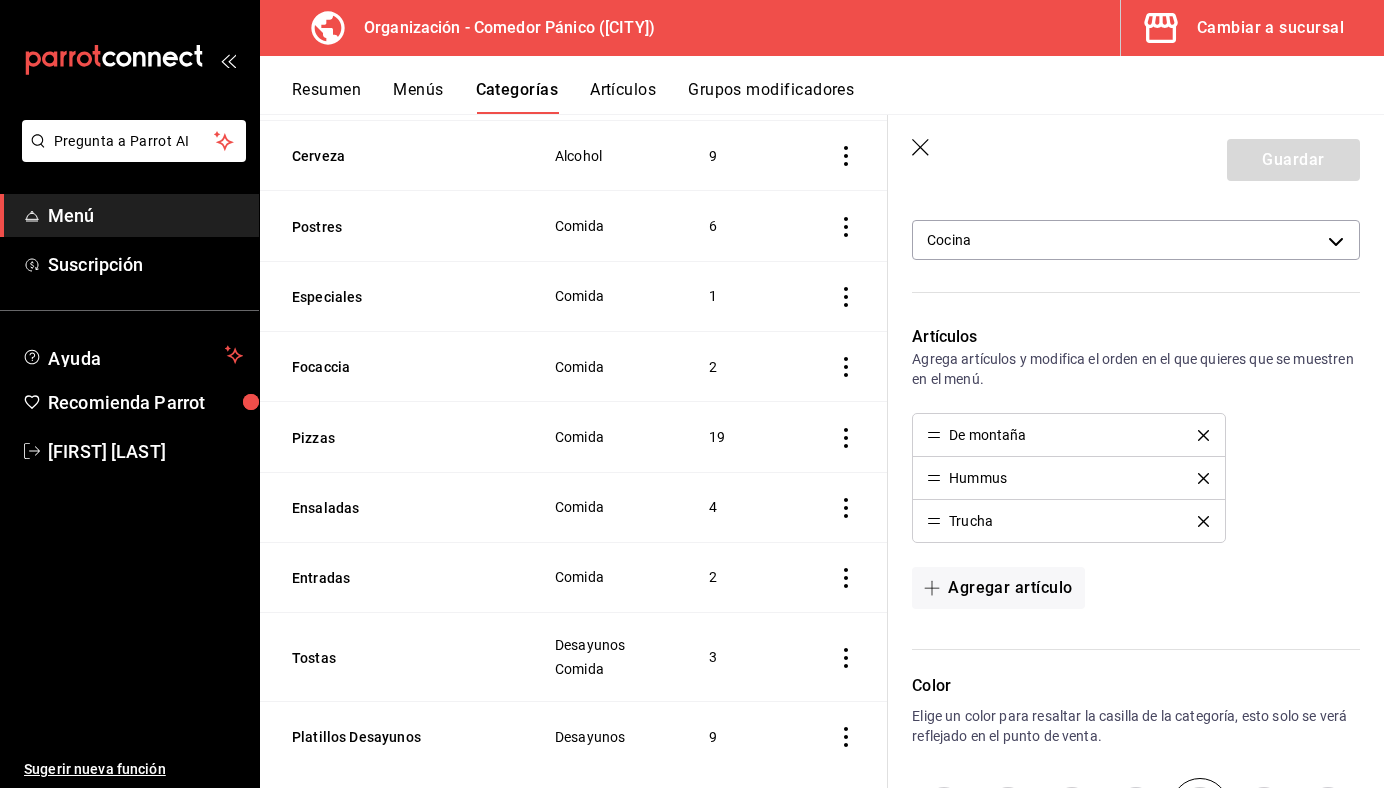 click on "Guardar" at bounding box center (1136, 156) 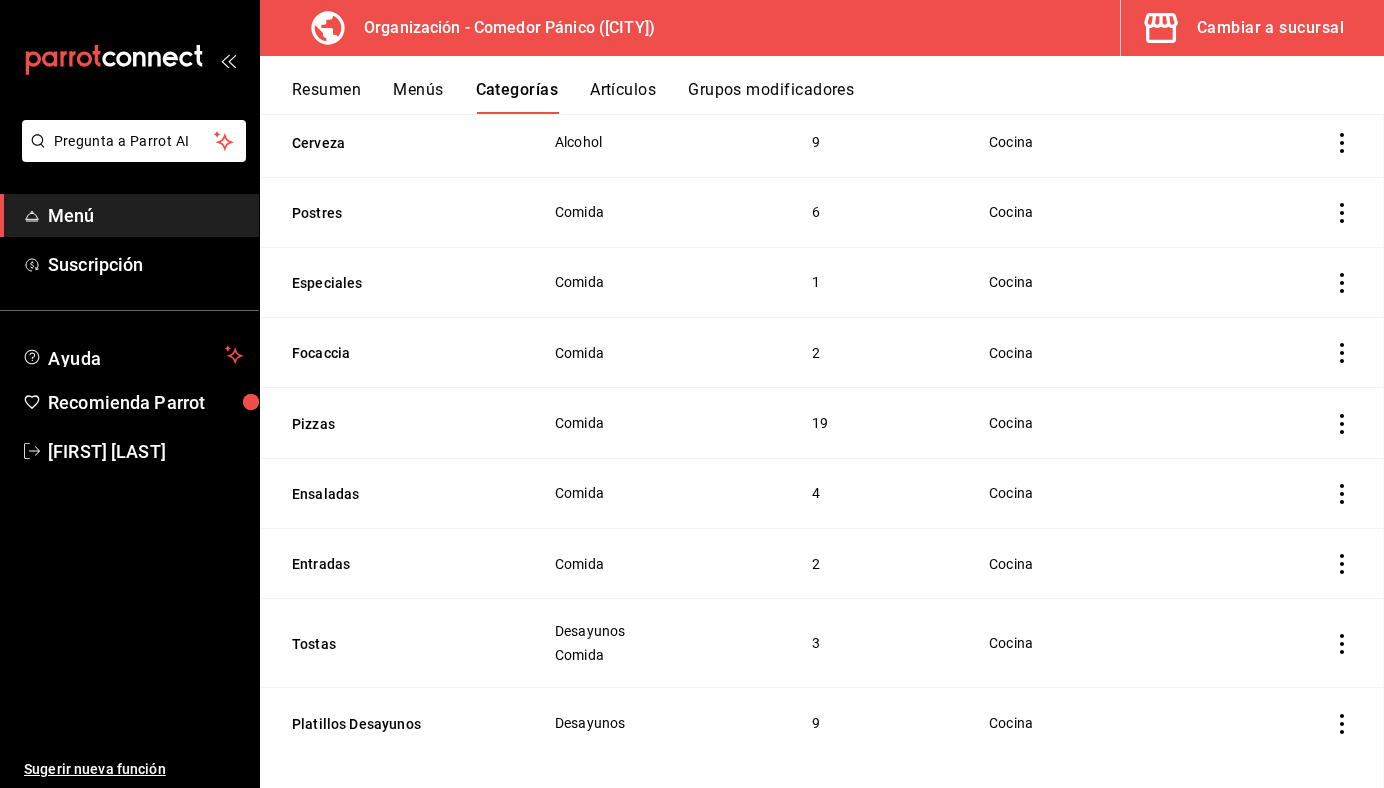 scroll, scrollTop: 1422, scrollLeft: 0, axis: vertical 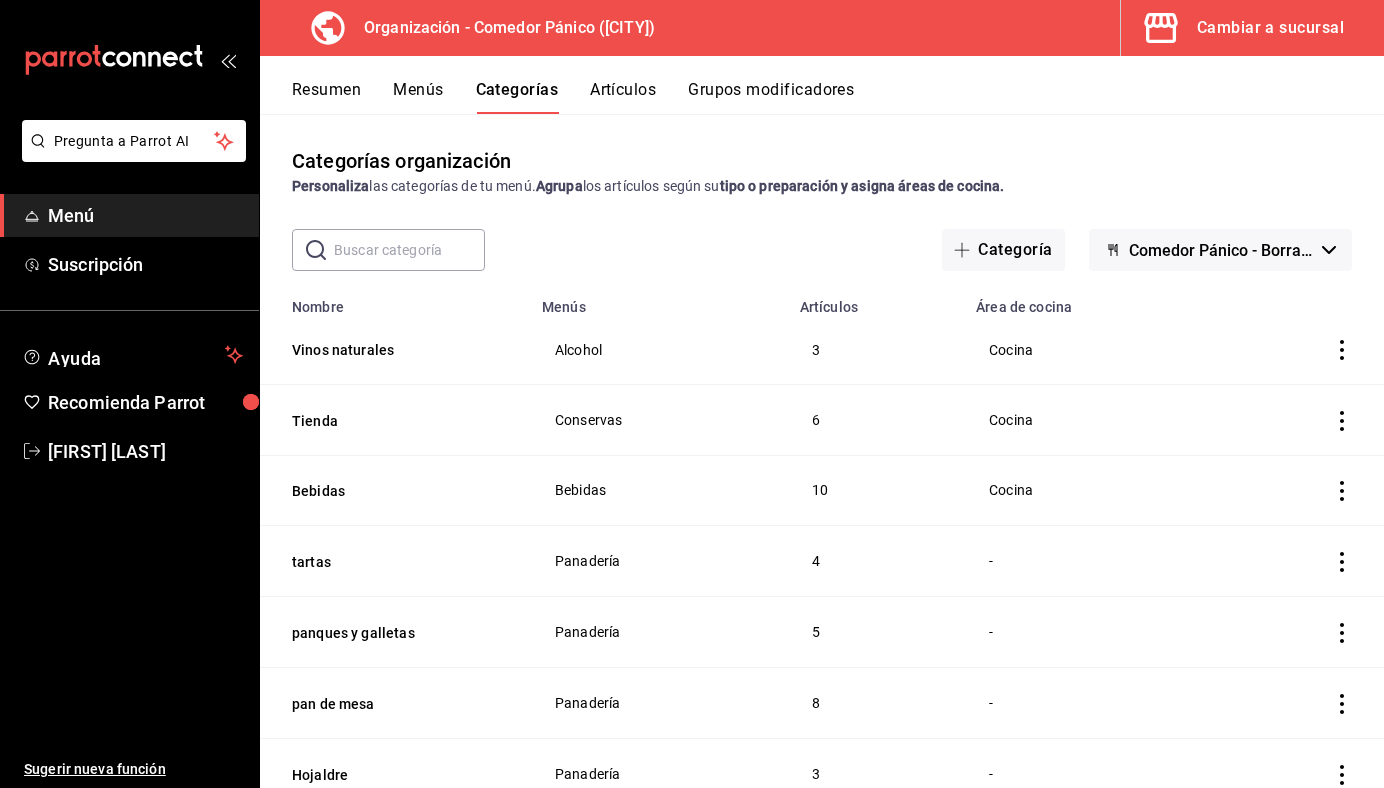 click 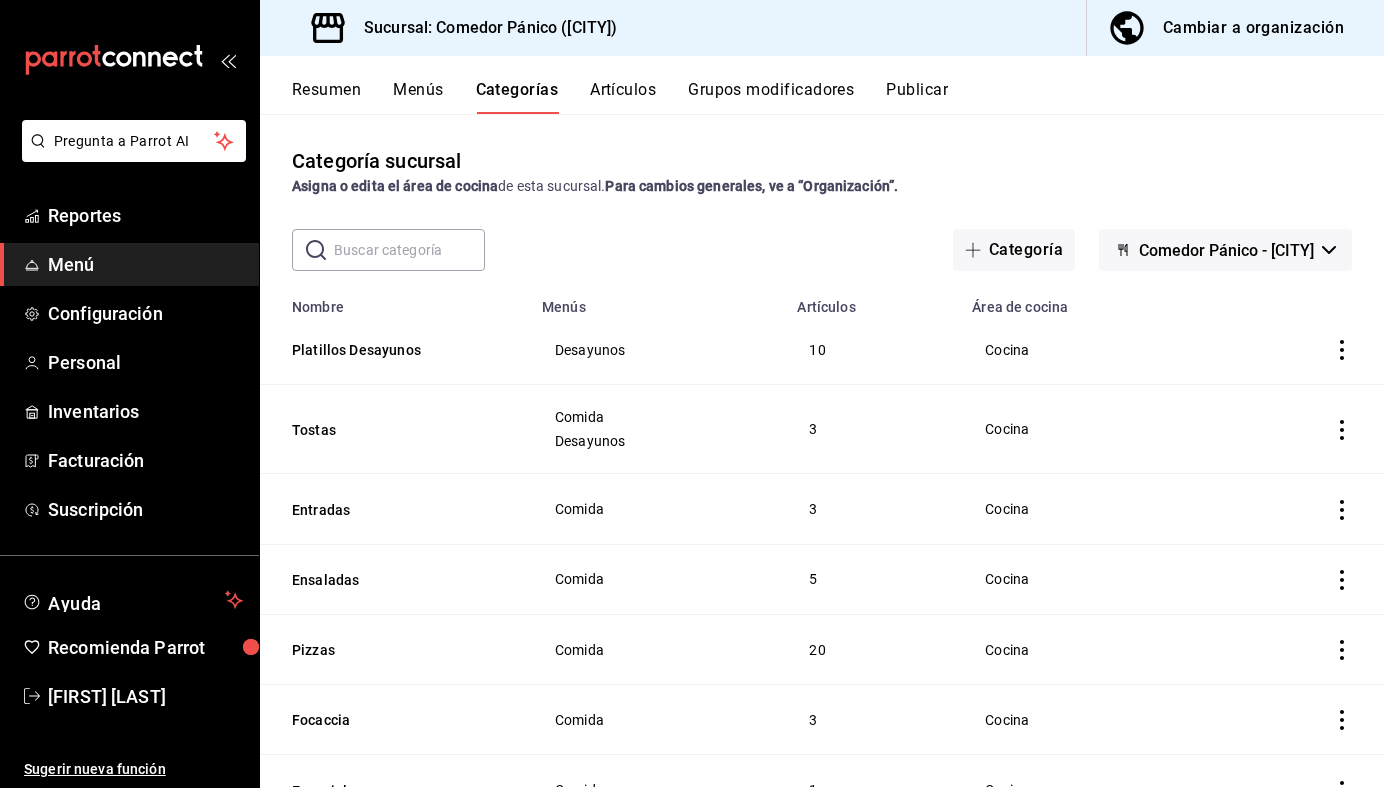 click on "Menú" at bounding box center [145, 264] 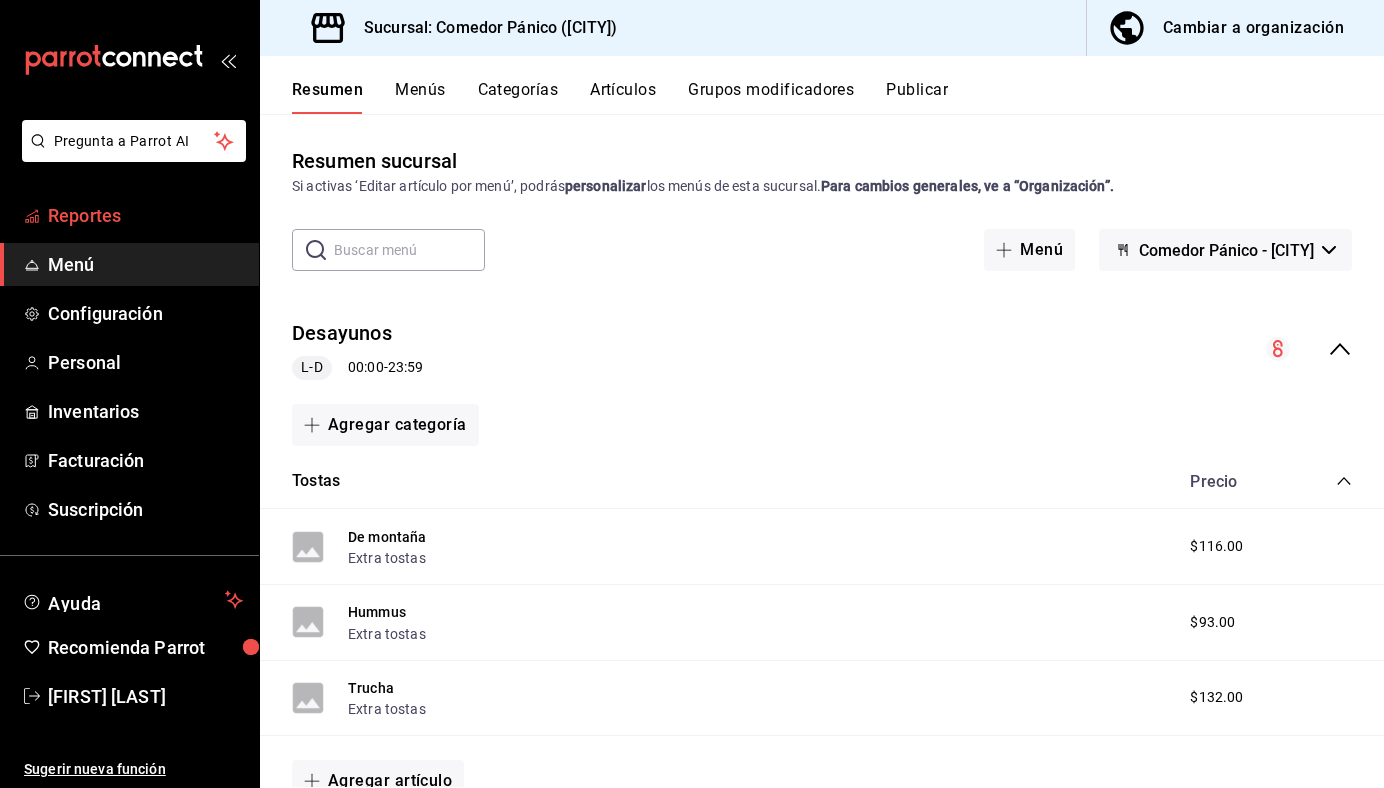 click on "Reportes" at bounding box center (145, 215) 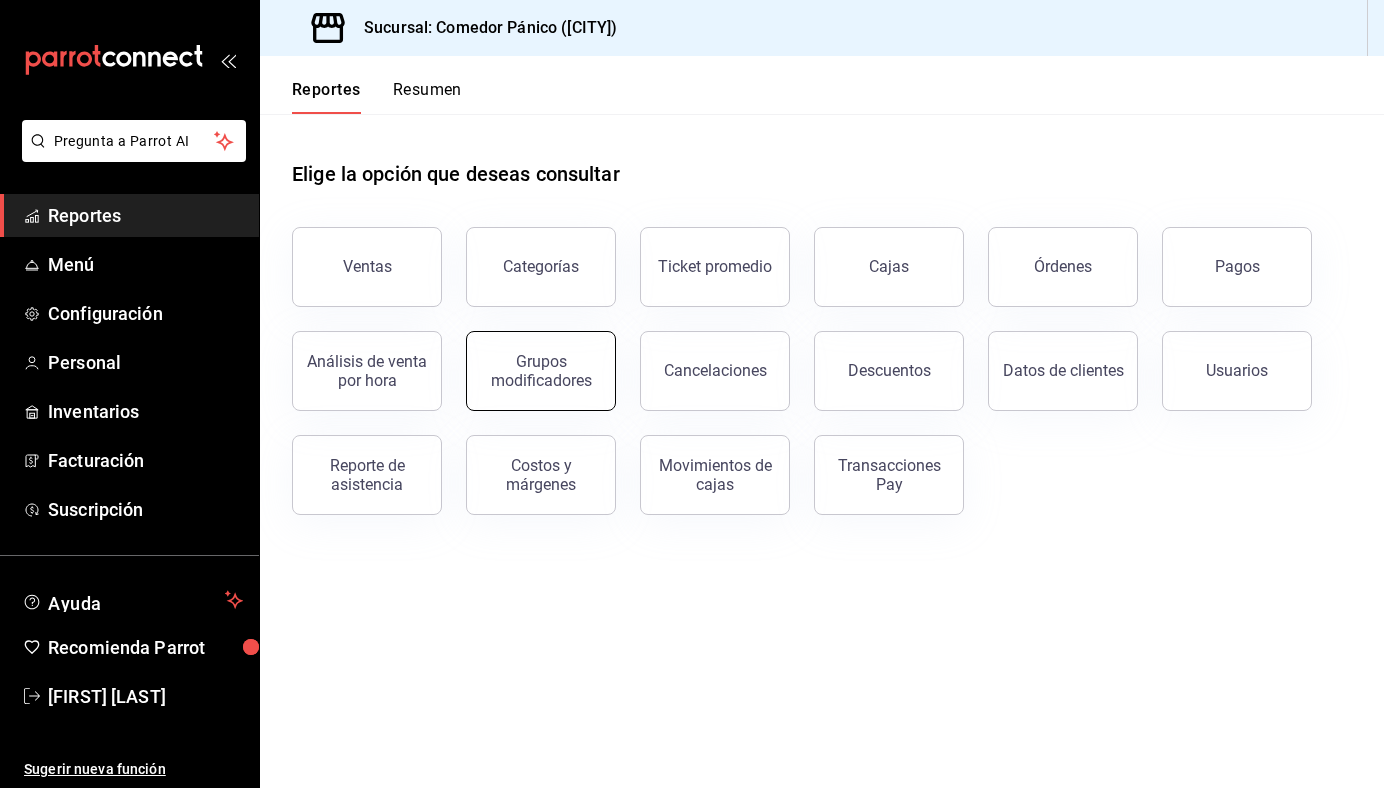 click on "Grupos modificadores" at bounding box center (541, 371) 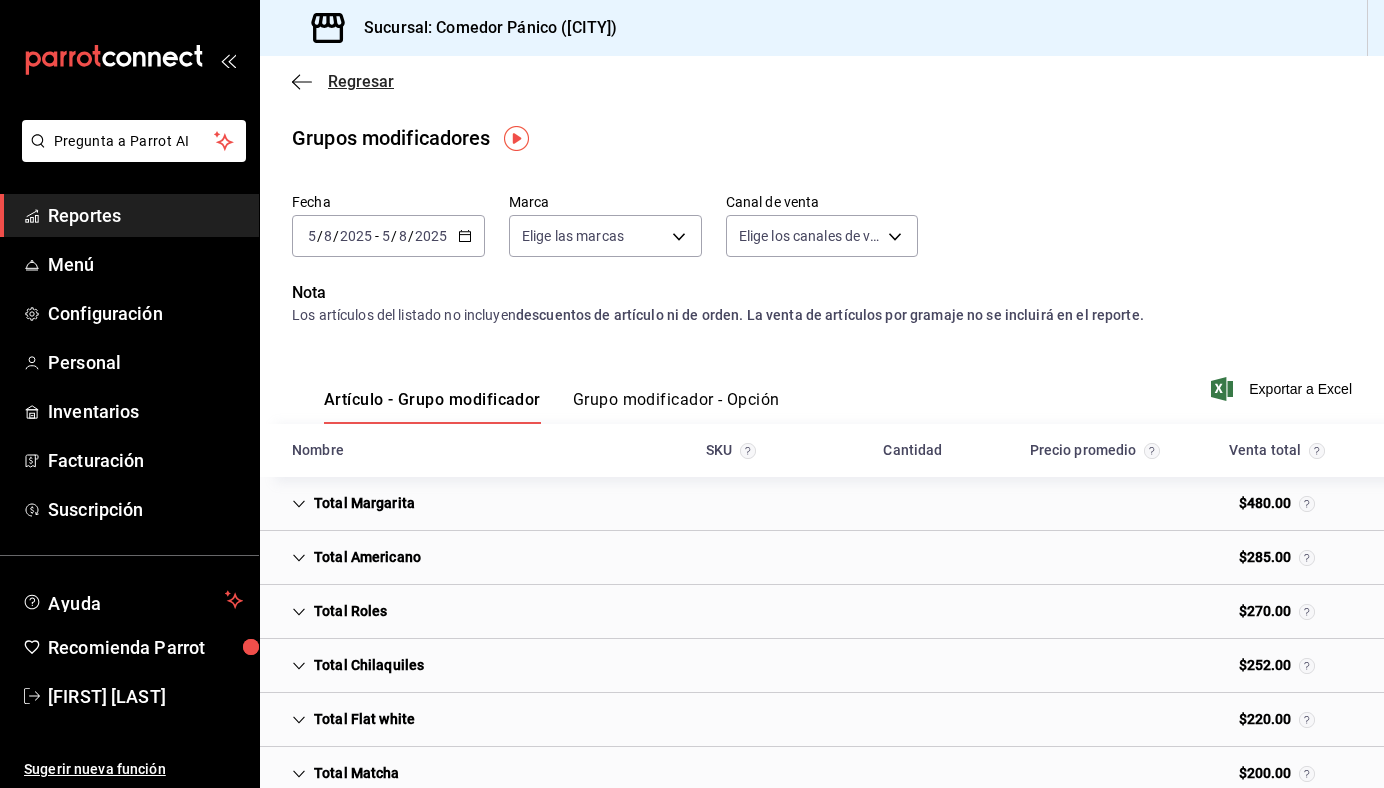 click 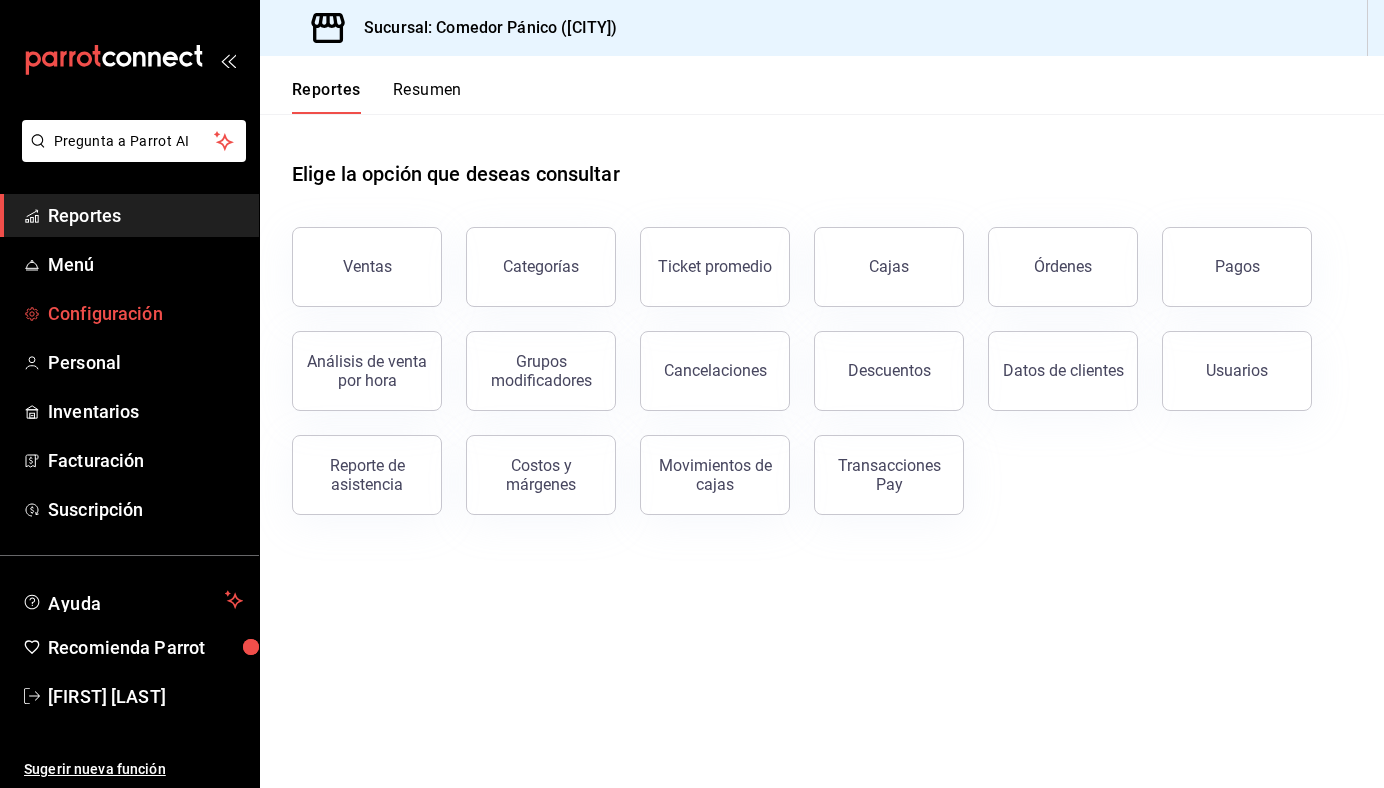 click on "Configuración" at bounding box center (145, 313) 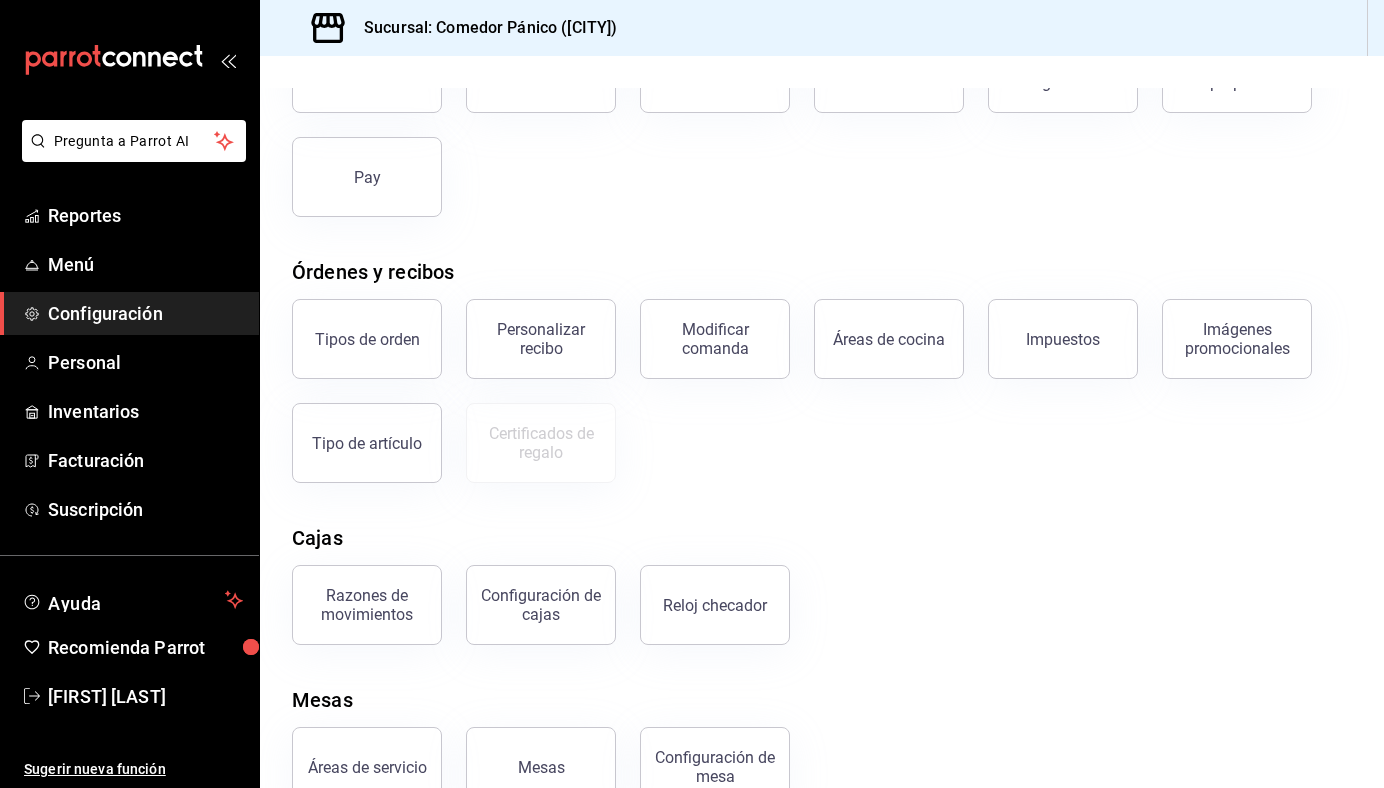 scroll, scrollTop: 191, scrollLeft: 0, axis: vertical 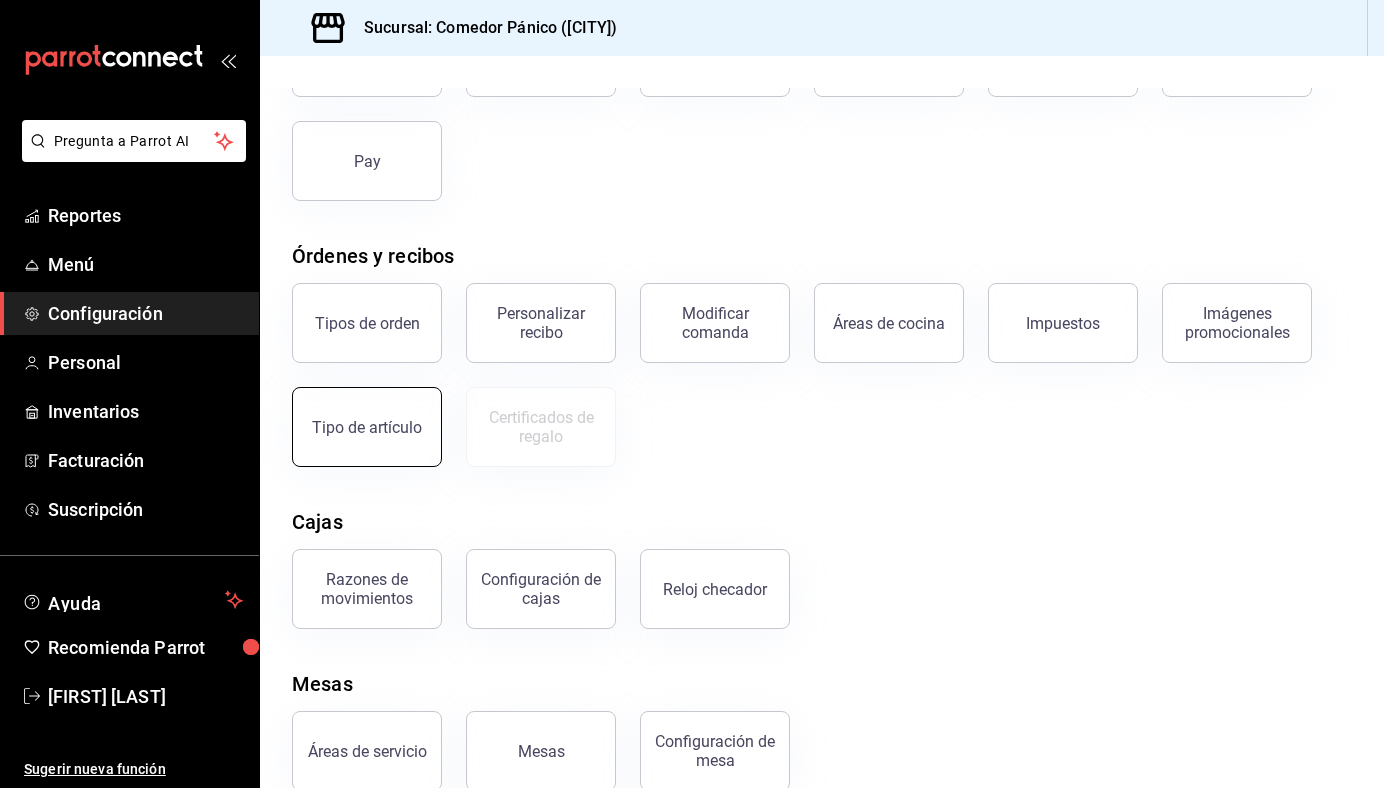click on "Tipo de artículo" at bounding box center [367, 427] 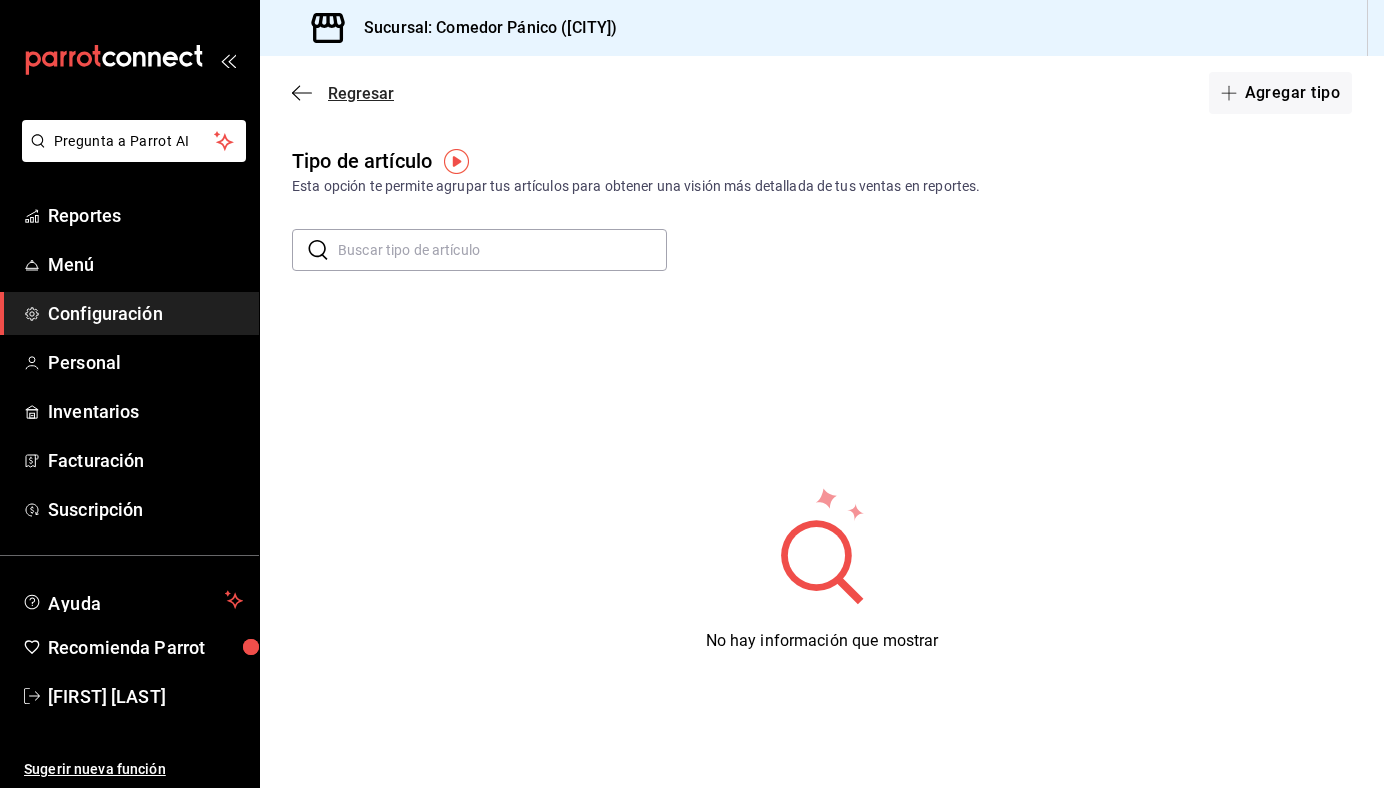 click 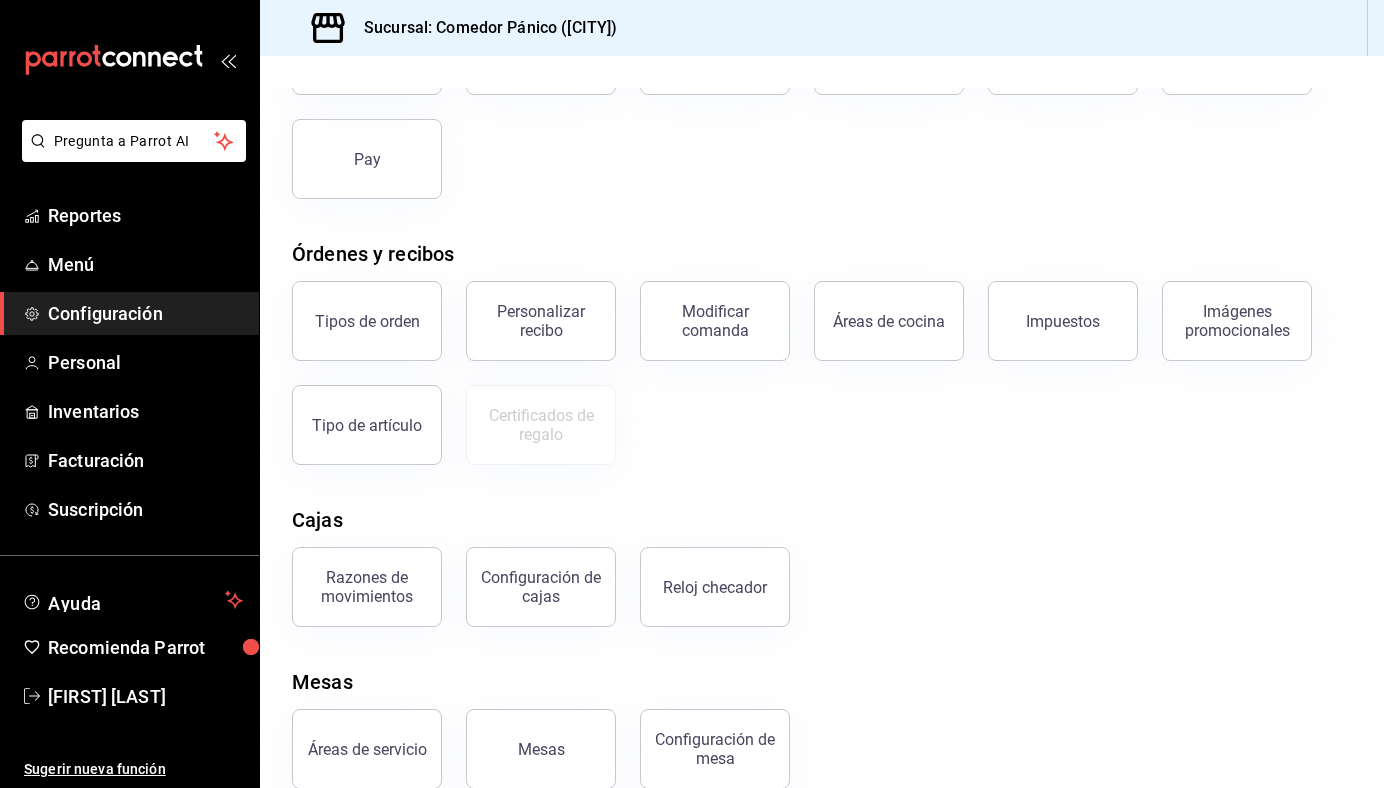 scroll, scrollTop: 226, scrollLeft: 0, axis: vertical 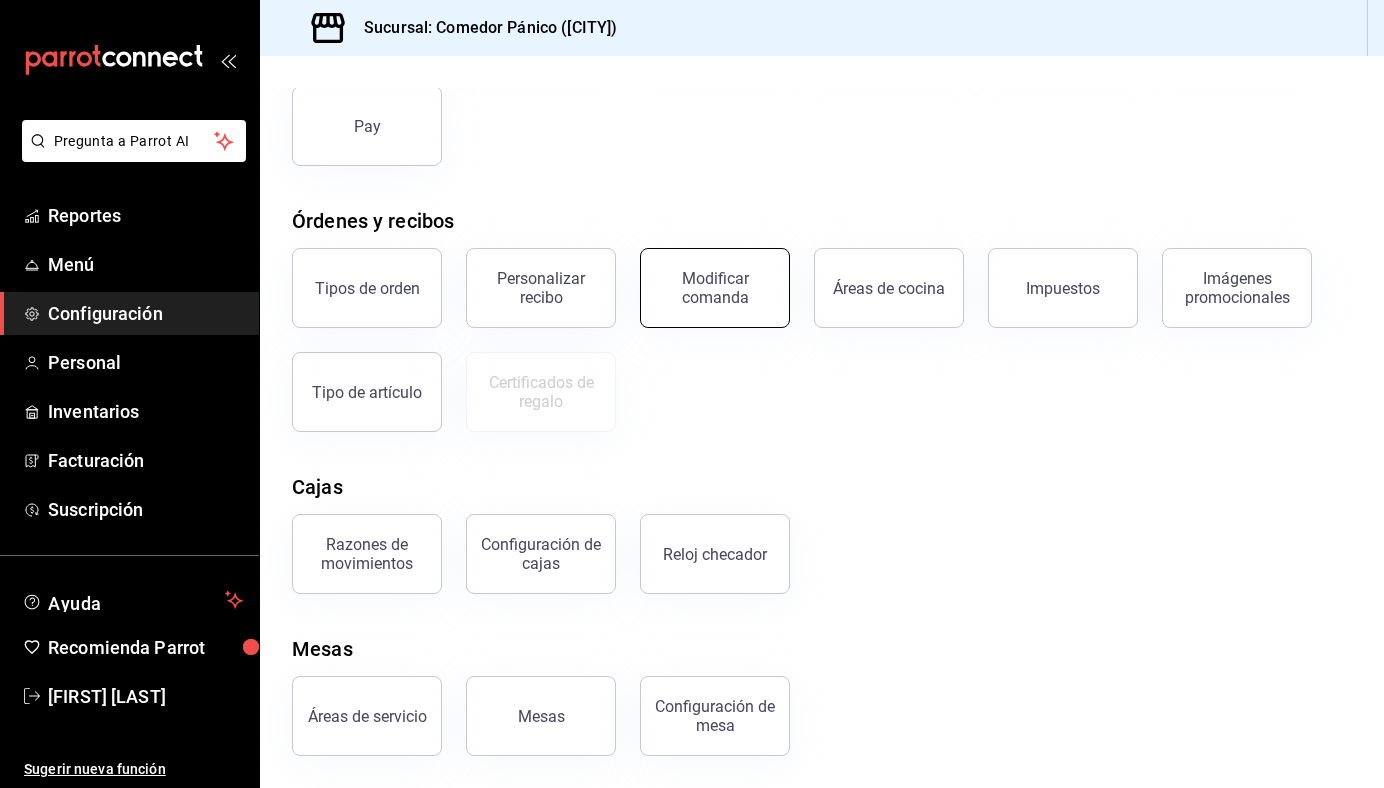click on "Modificar comanda" at bounding box center [715, 288] 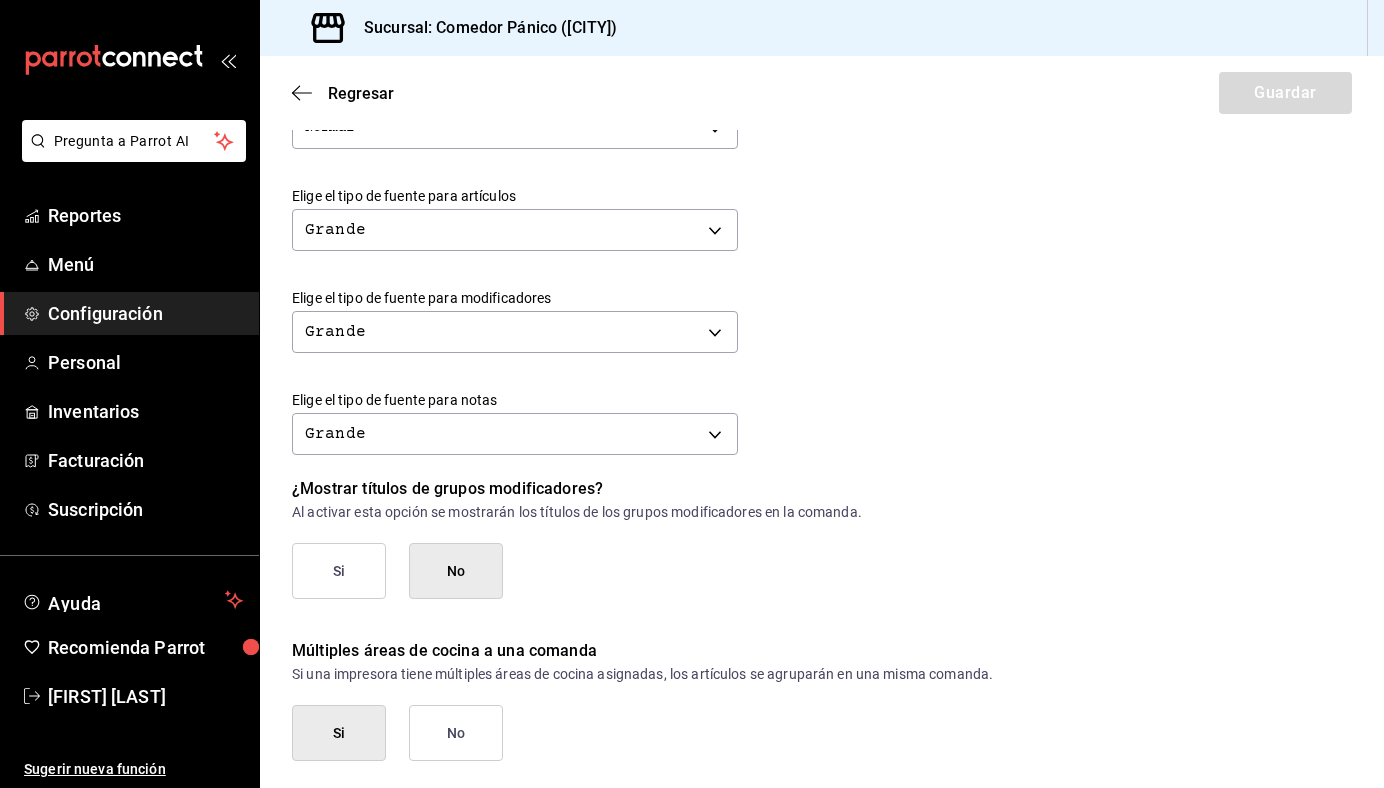 scroll, scrollTop: 810, scrollLeft: 0, axis: vertical 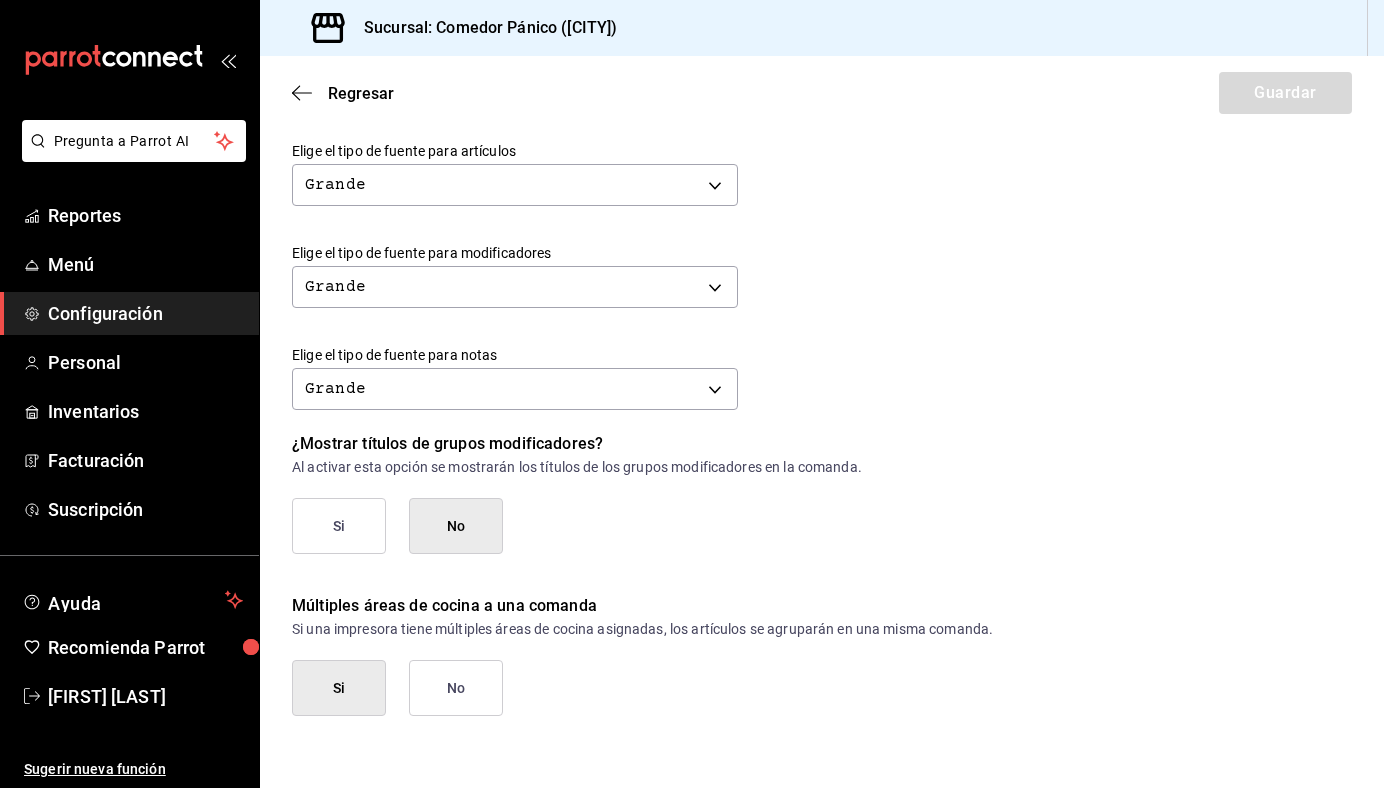 click on "Si" at bounding box center [339, 526] 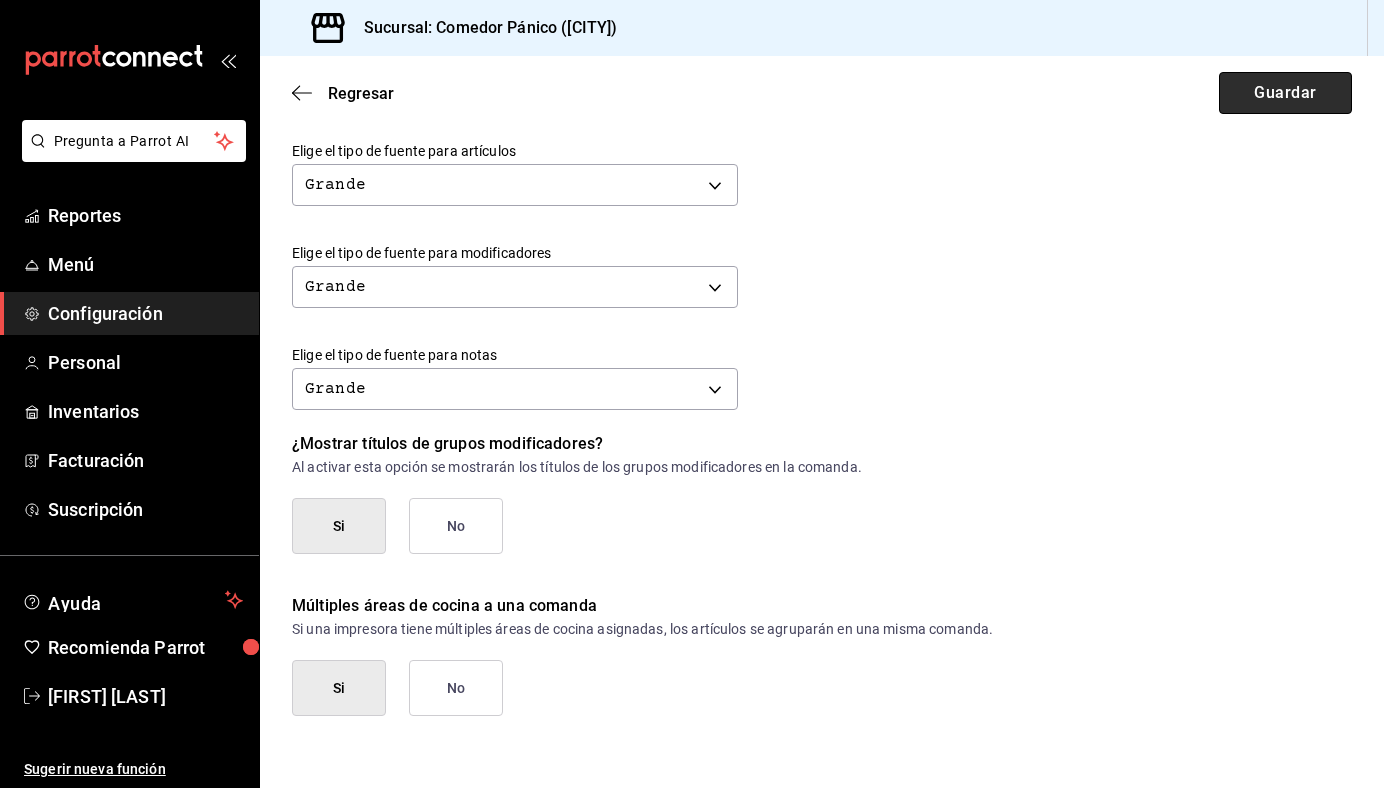 click on "Guardar" at bounding box center [1285, 93] 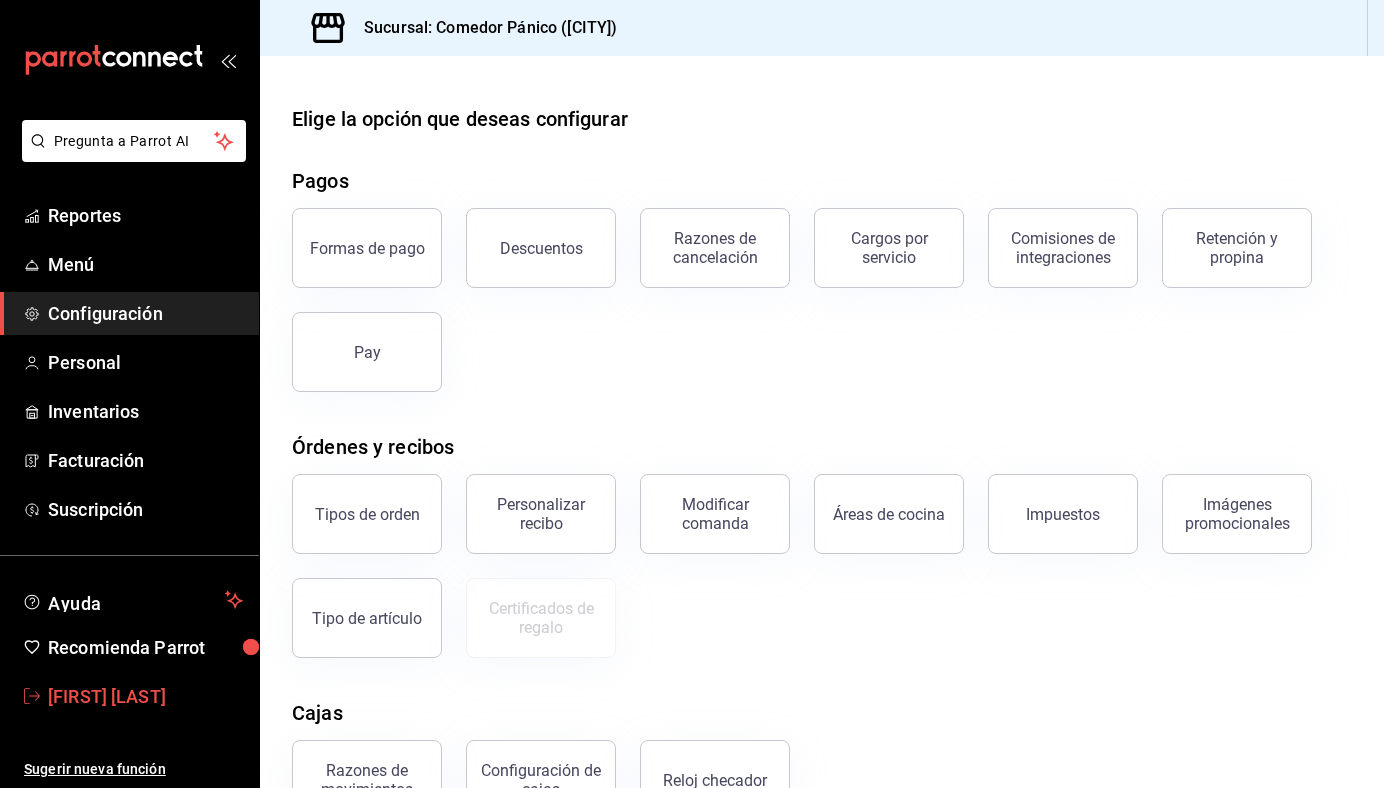 click on "[FIRST] [LAST]" at bounding box center [145, 696] 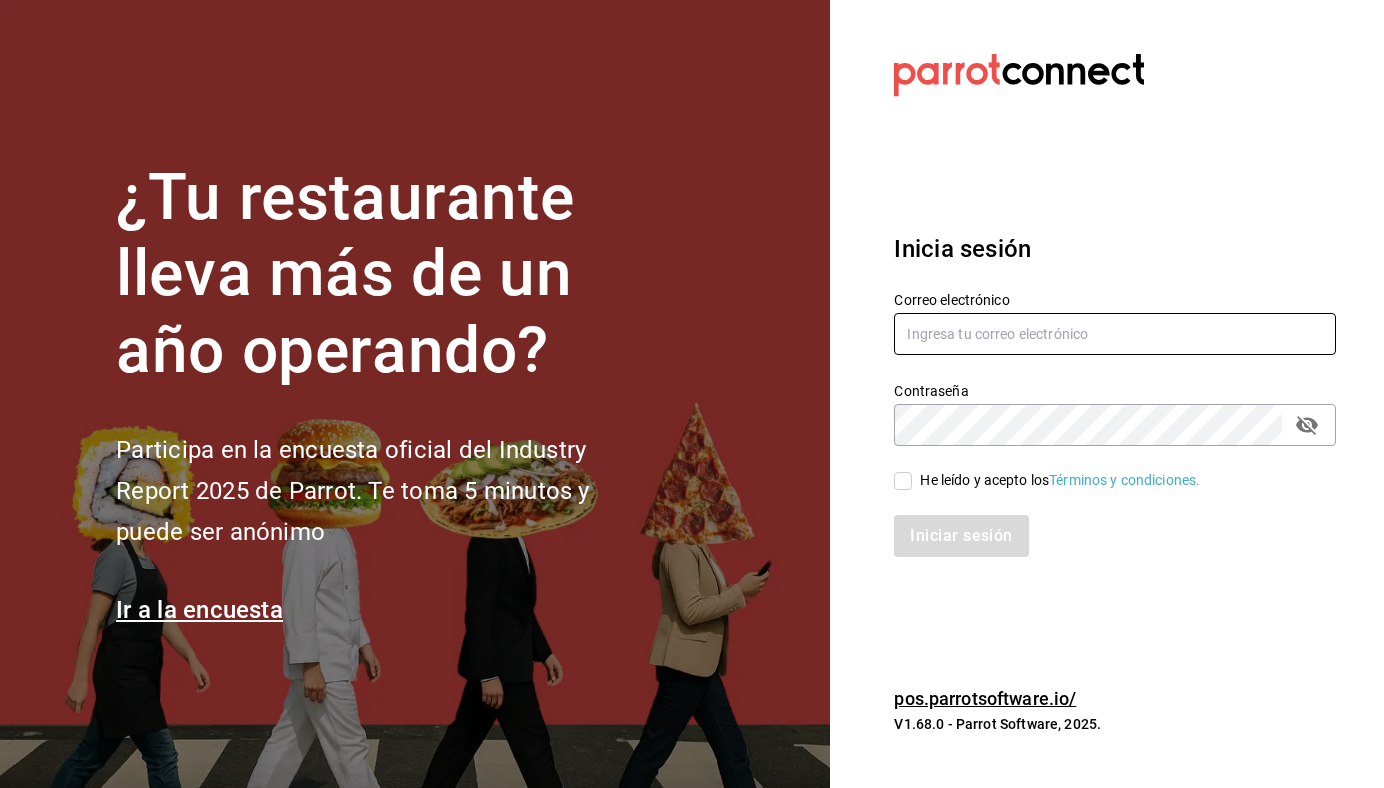type on "[EMAIL]" 